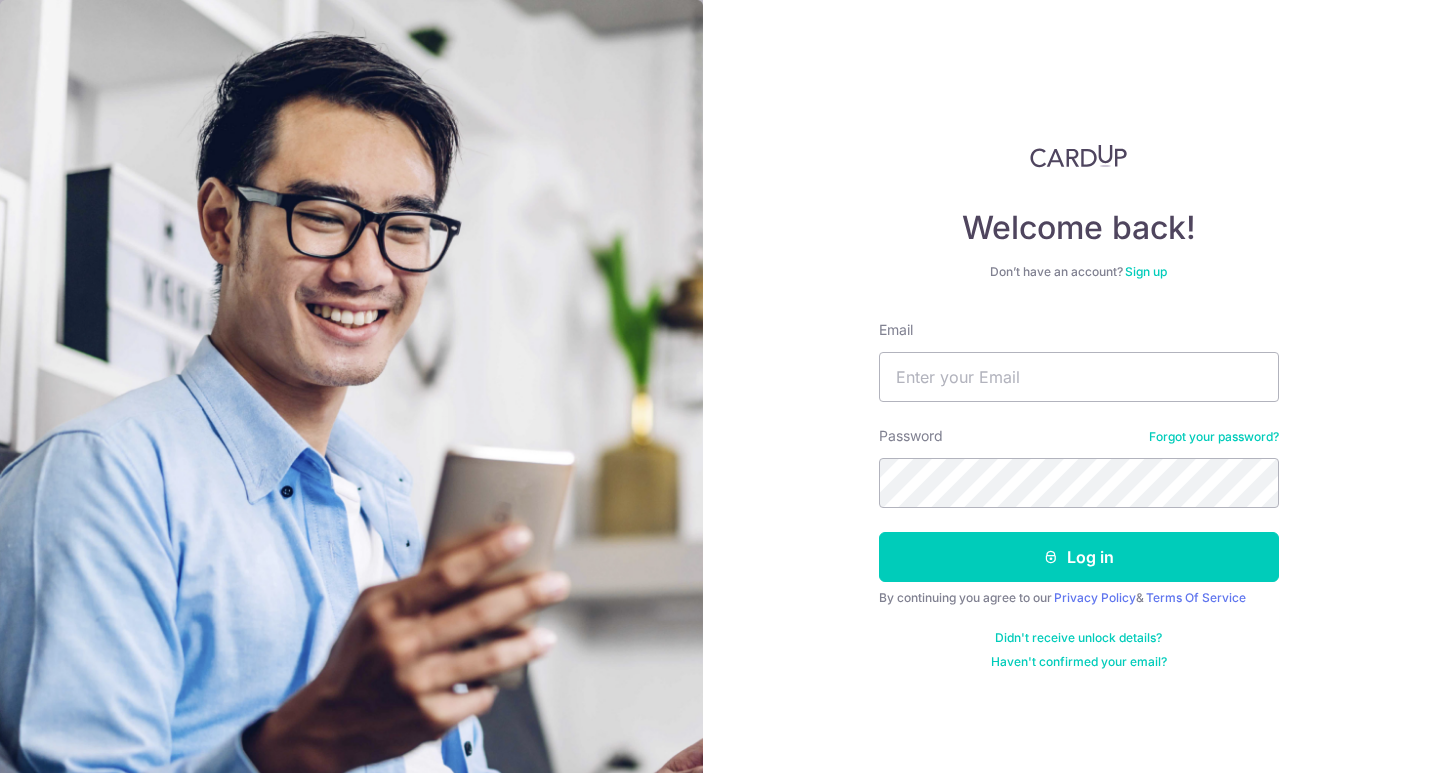 scroll, scrollTop: 0, scrollLeft: 0, axis: both 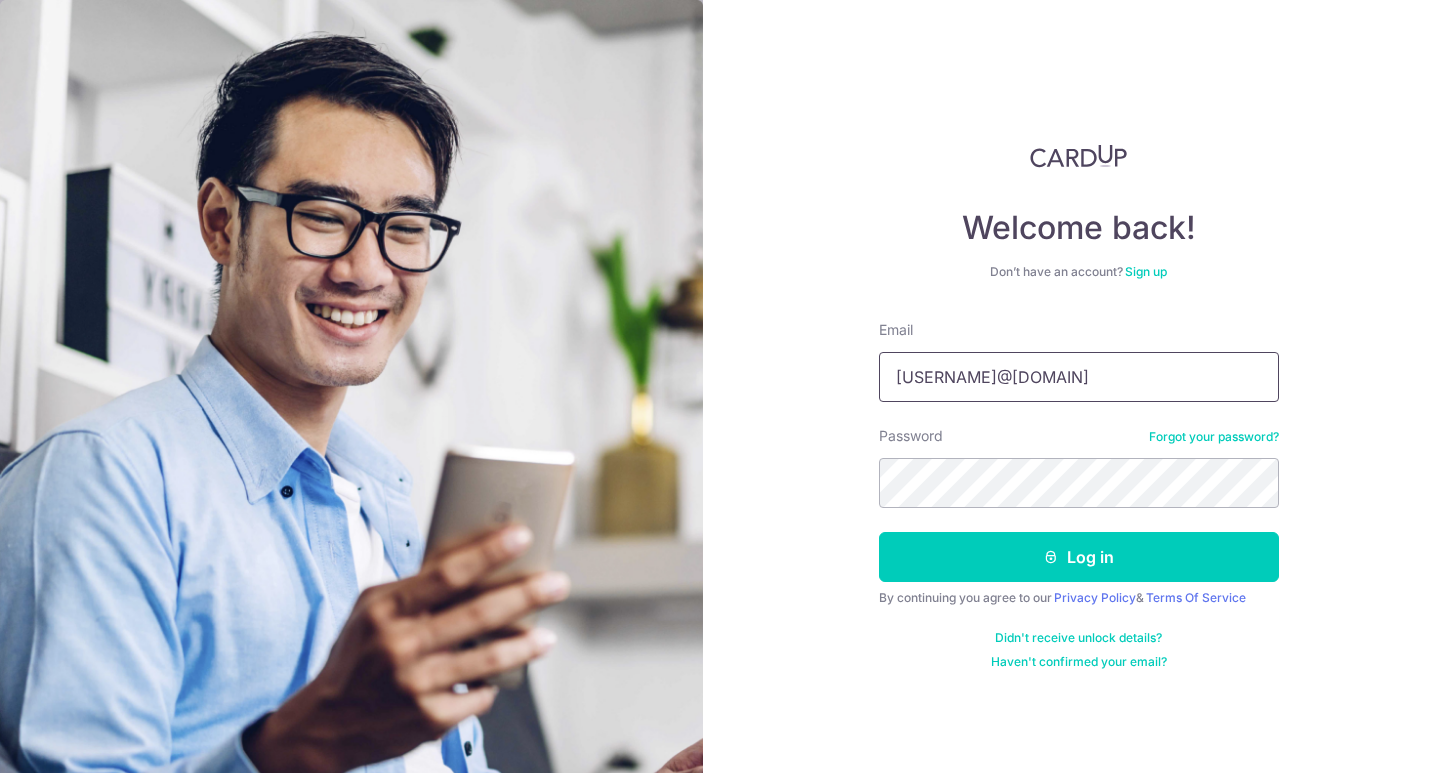 type on "[EMAIL]" 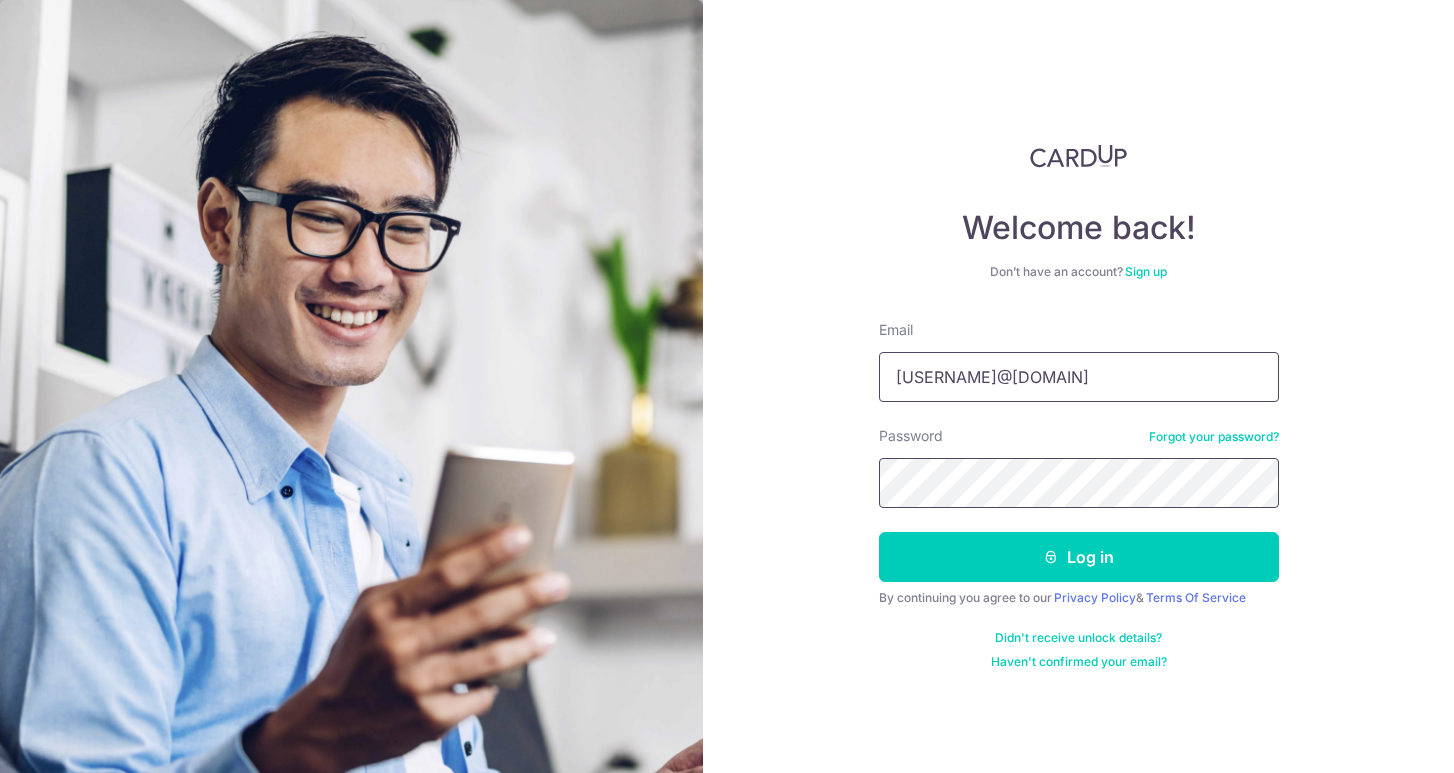 click on "Log in" at bounding box center (1079, 557) 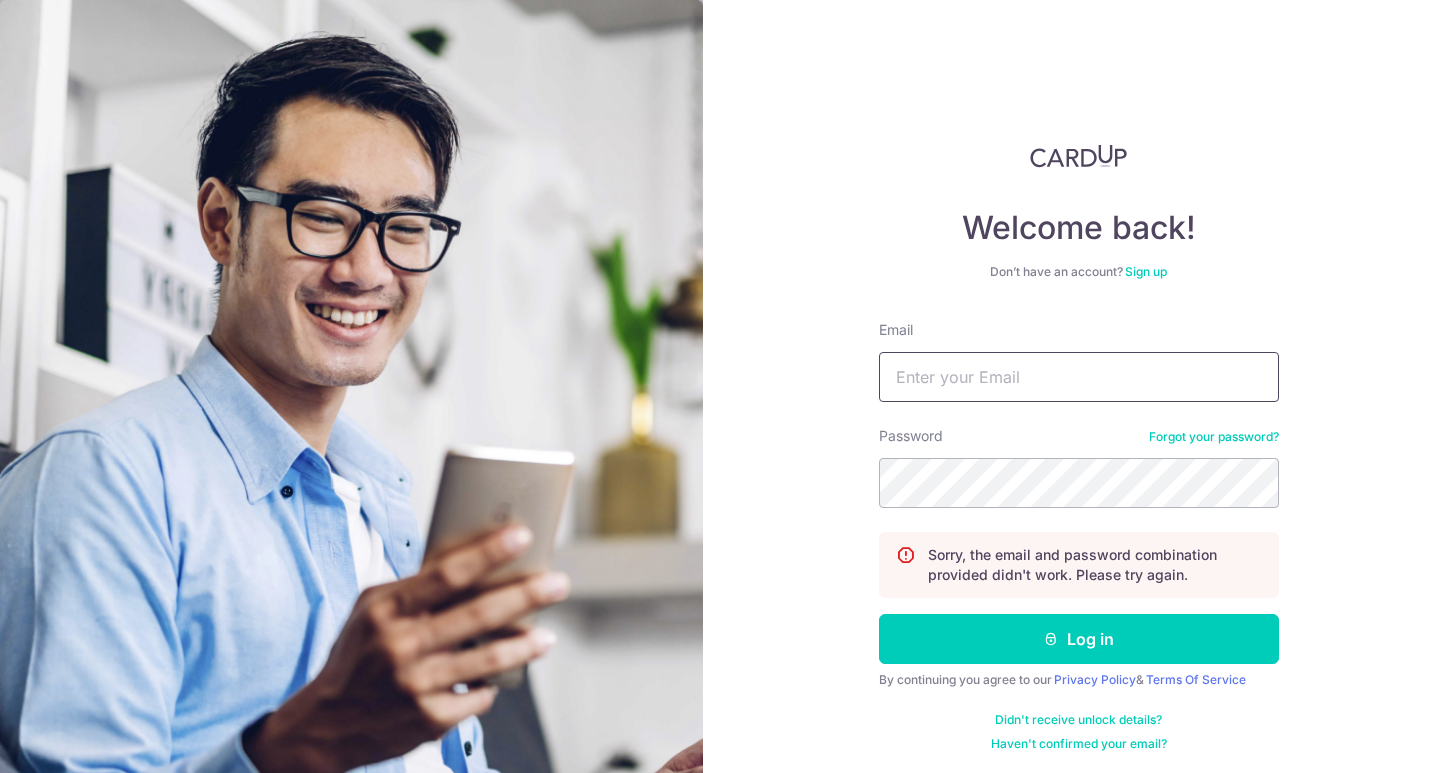 scroll, scrollTop: 0, scrollLeft: 0, axis: both 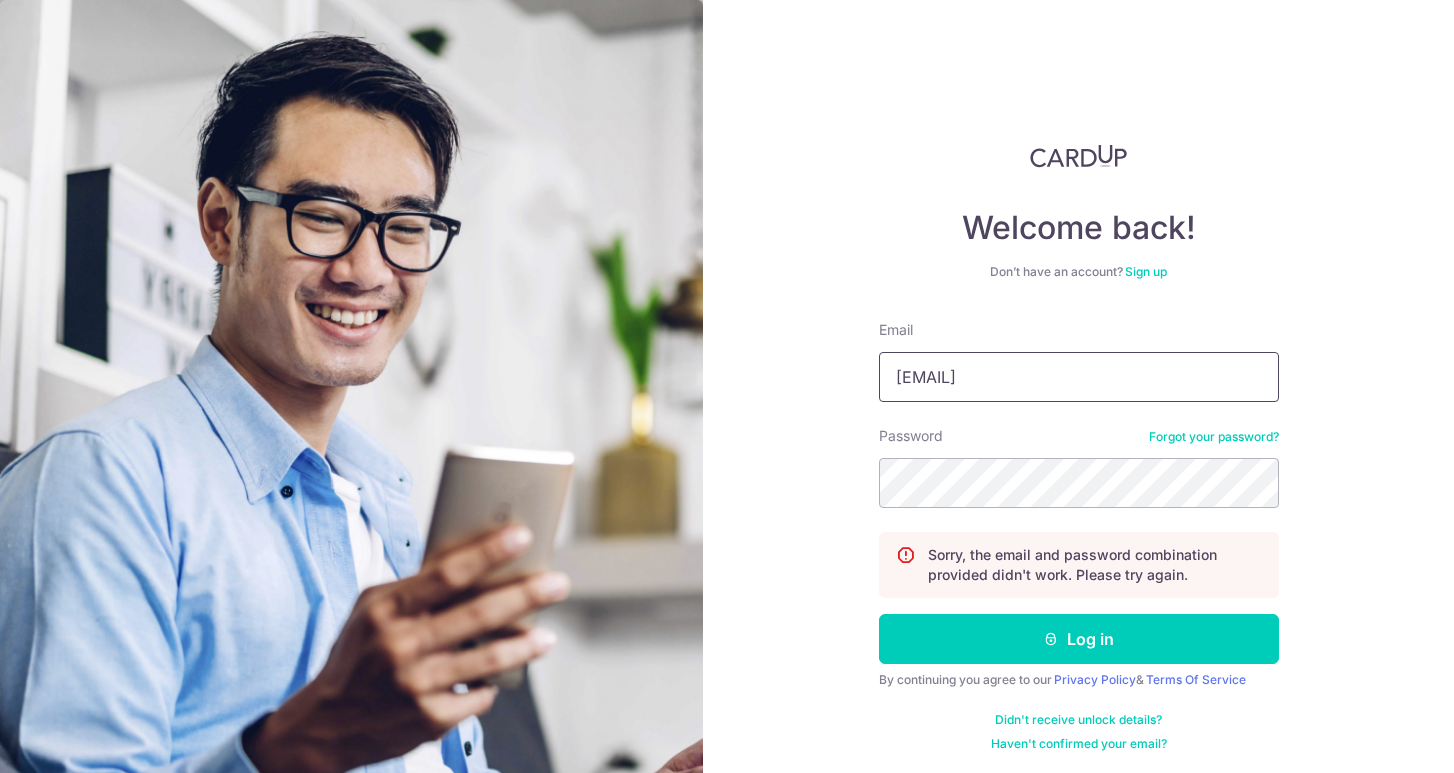 type on "[EMAIL]" 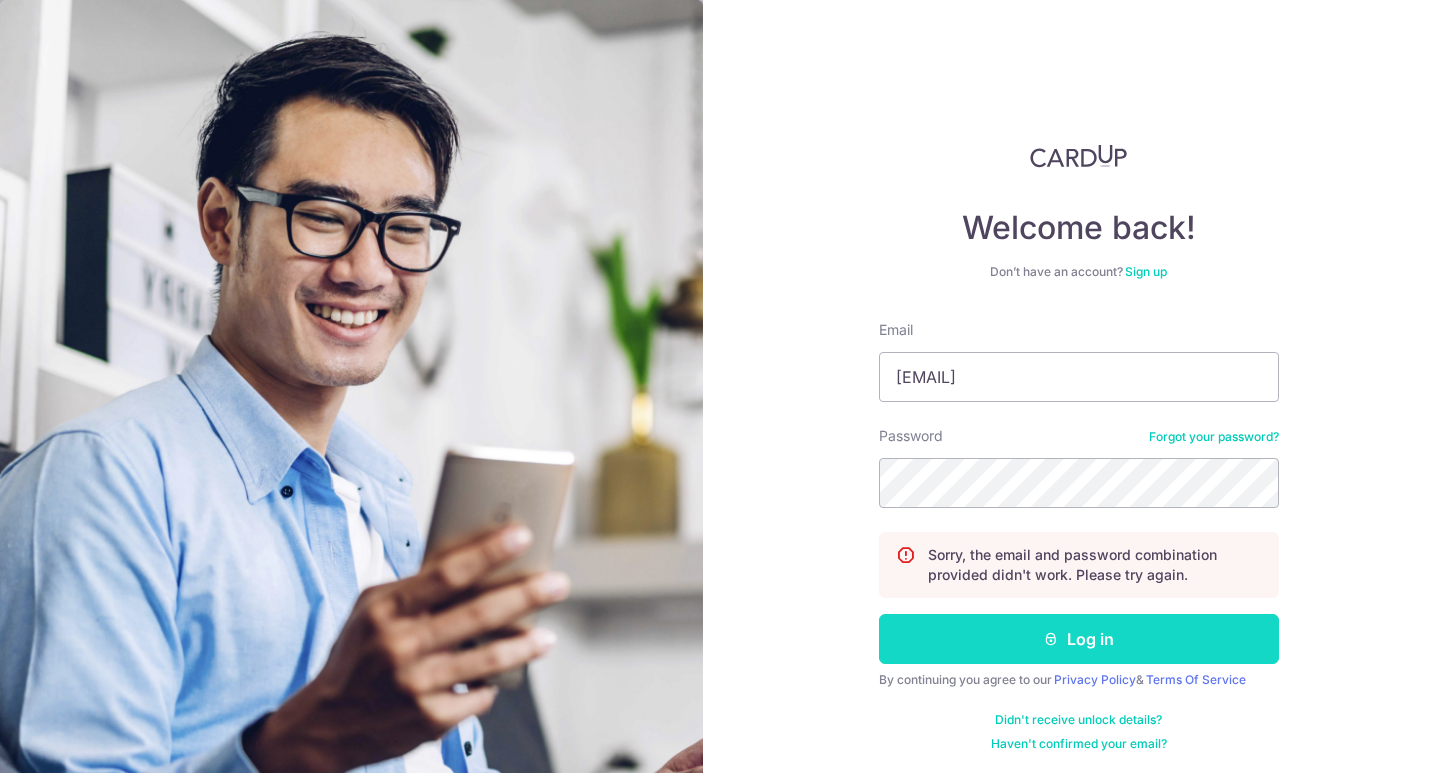 click on "Log in" at bounding box center [1079, 639] 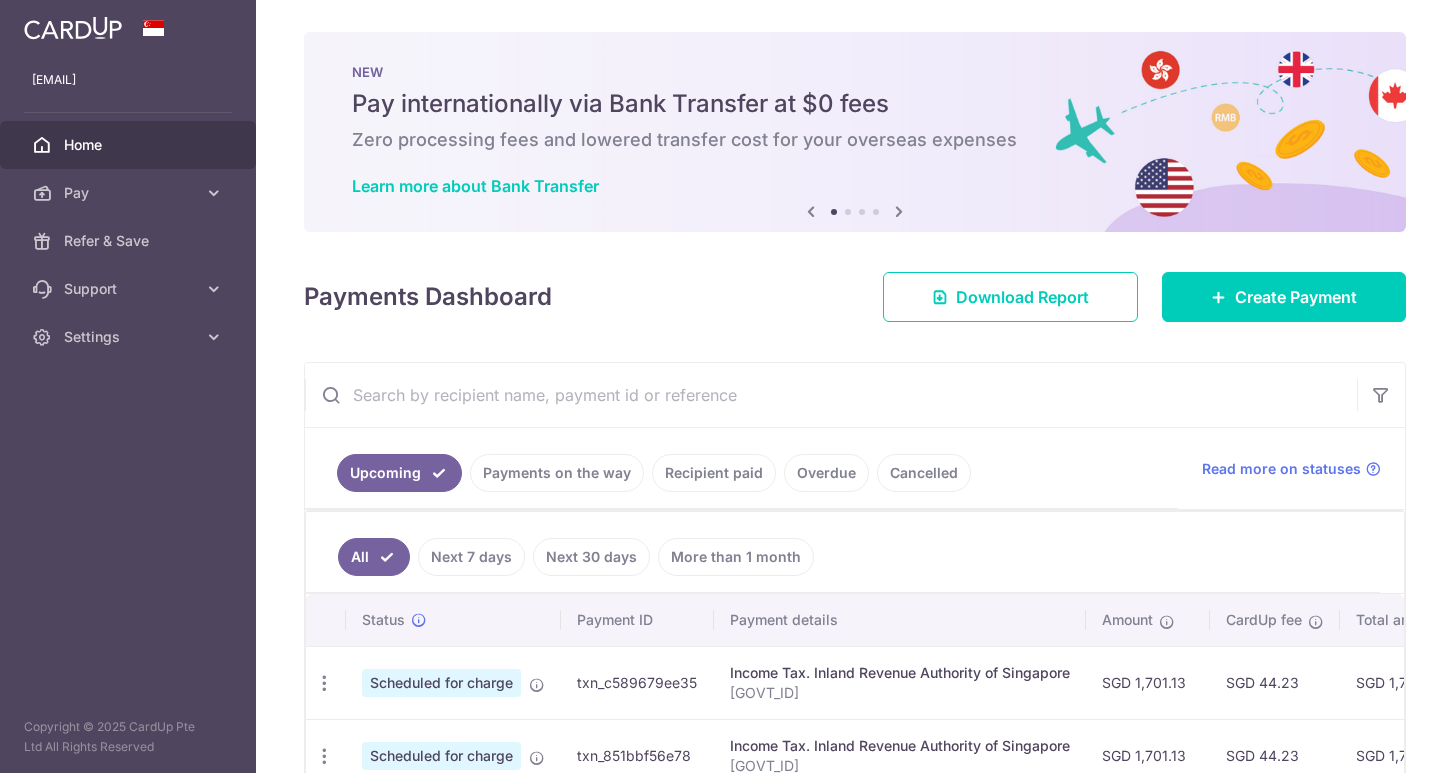 scroll, scrollTop: 0, scrollLeft: 0, axis: both 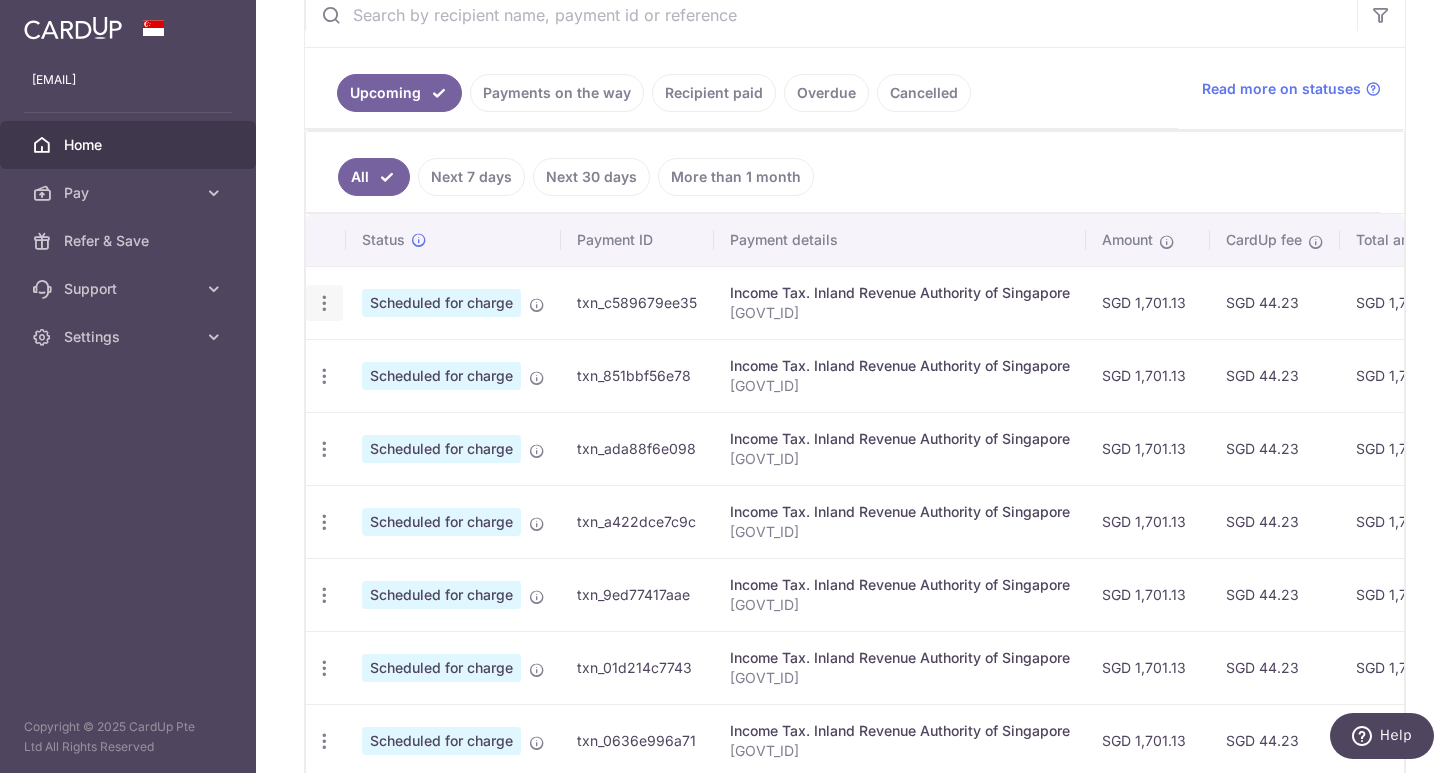 click at bounding box center (324, 303) 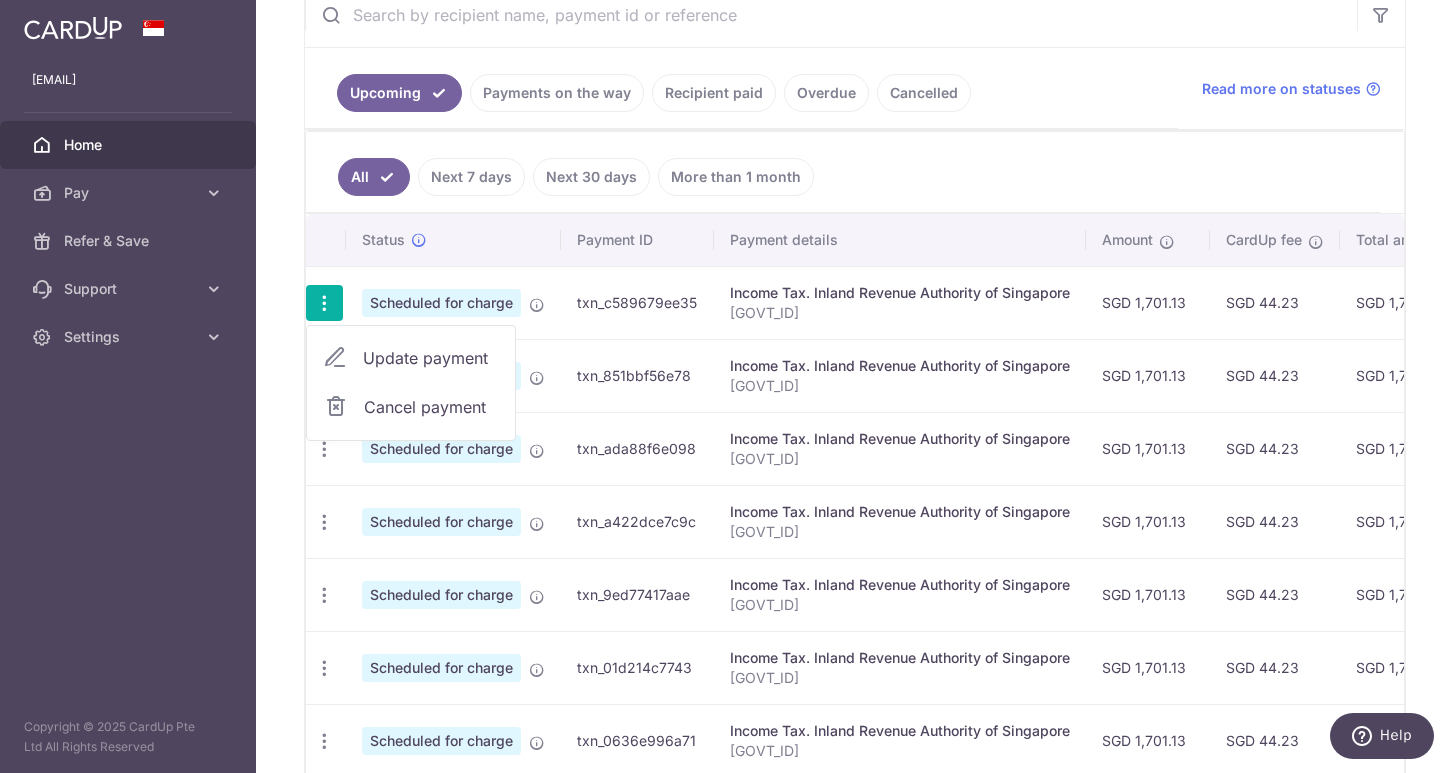 click on "Update payment" at bounding box center [431, 358] 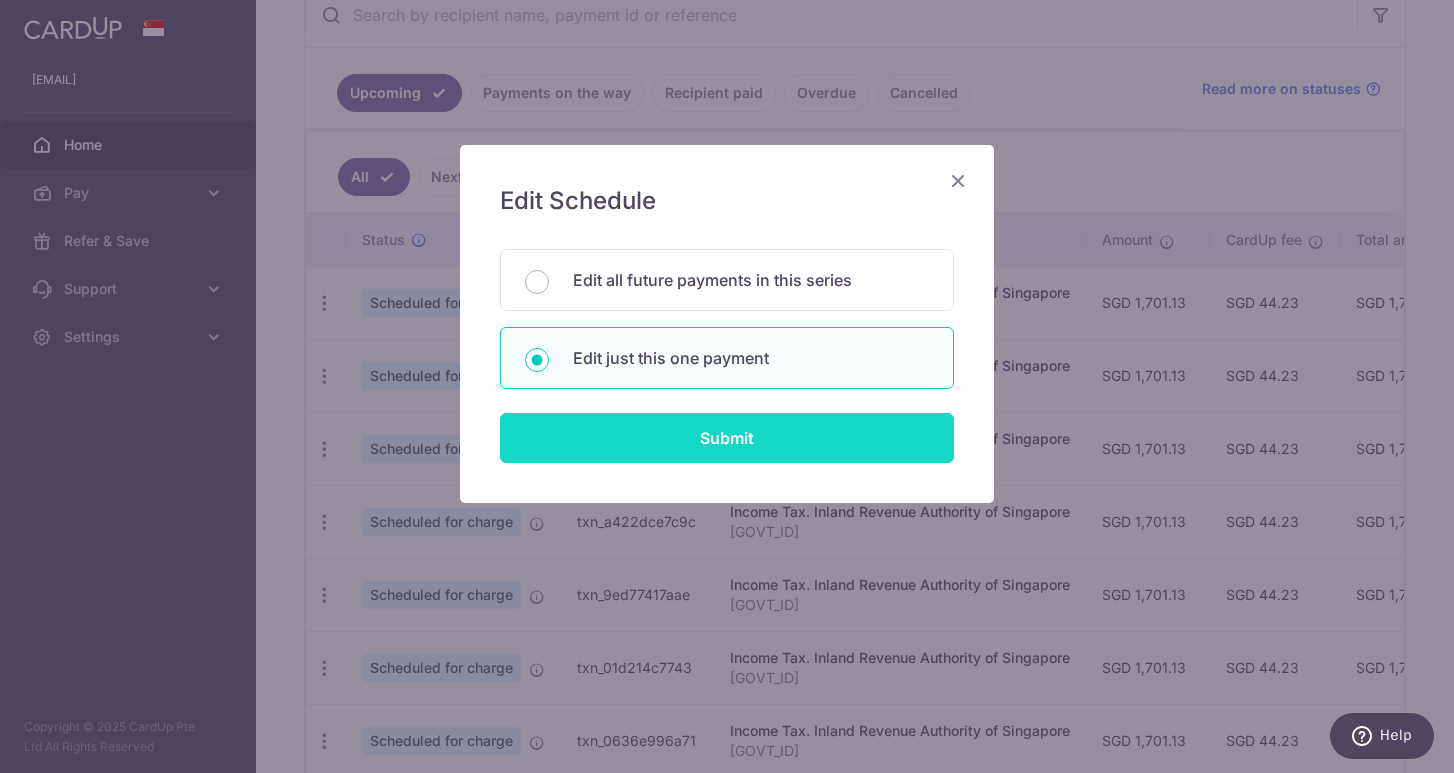 click on "Submit" at bounding box center (727, 438) 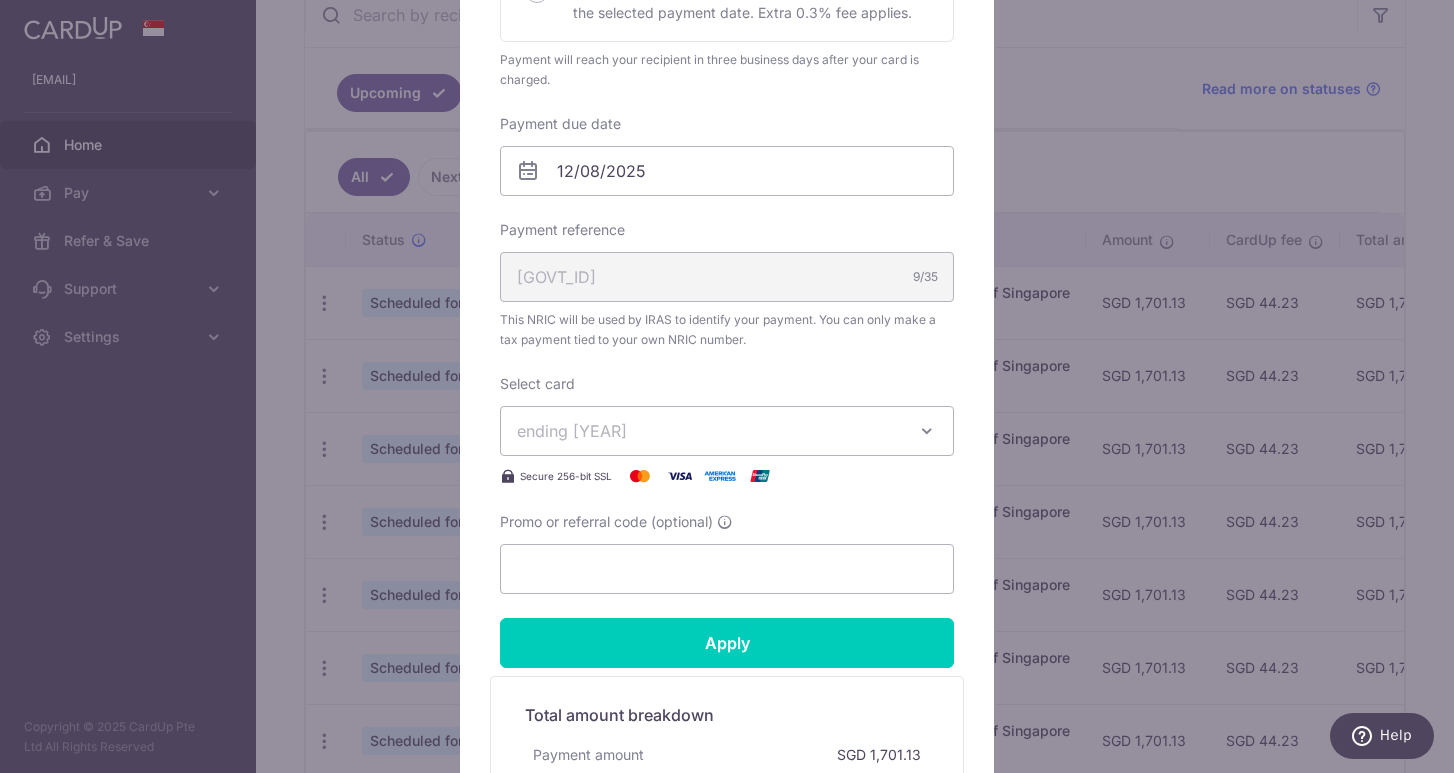 scroll, scrollTop: 544, scrollLeft: 0, axis: vertical 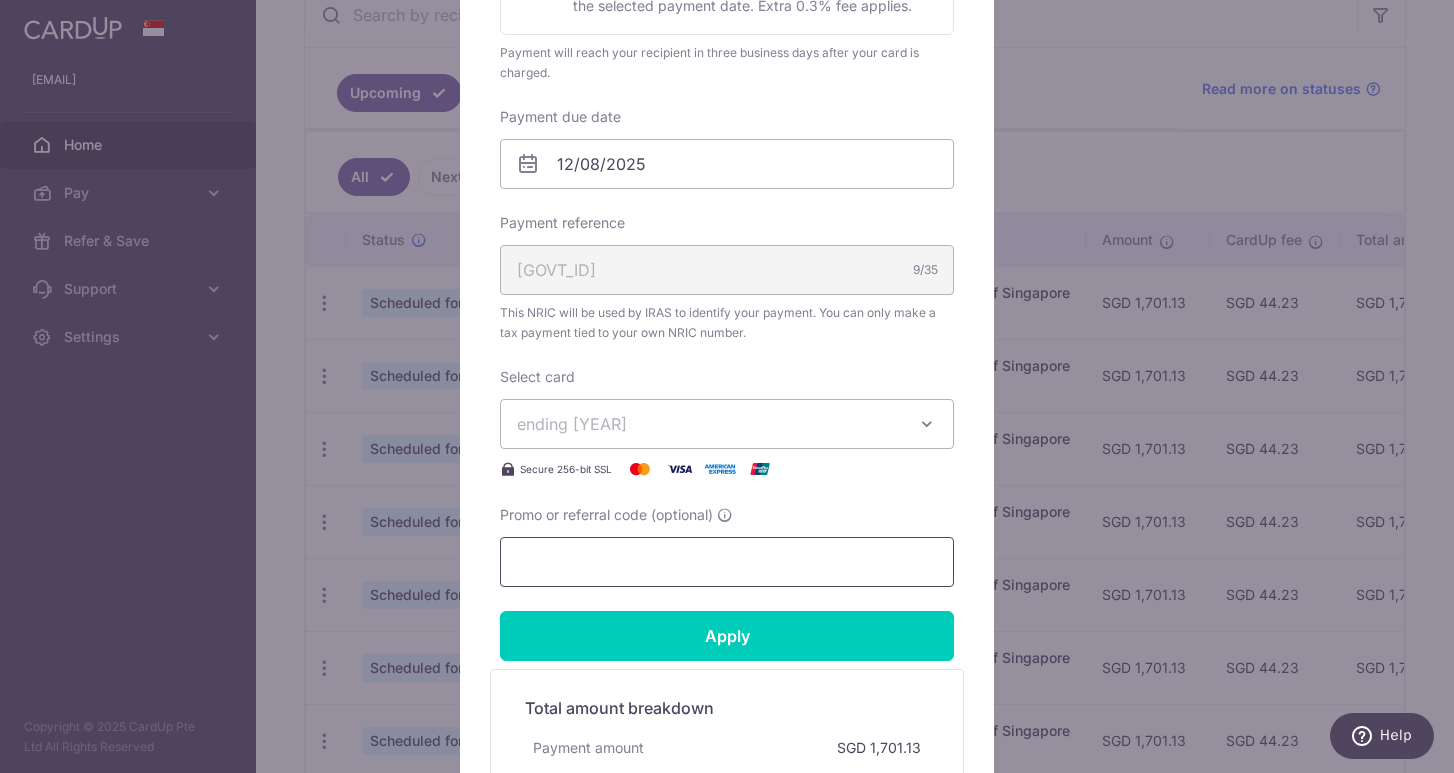click on "Promo or referral code (optional)" at bounding box center (727, 562) 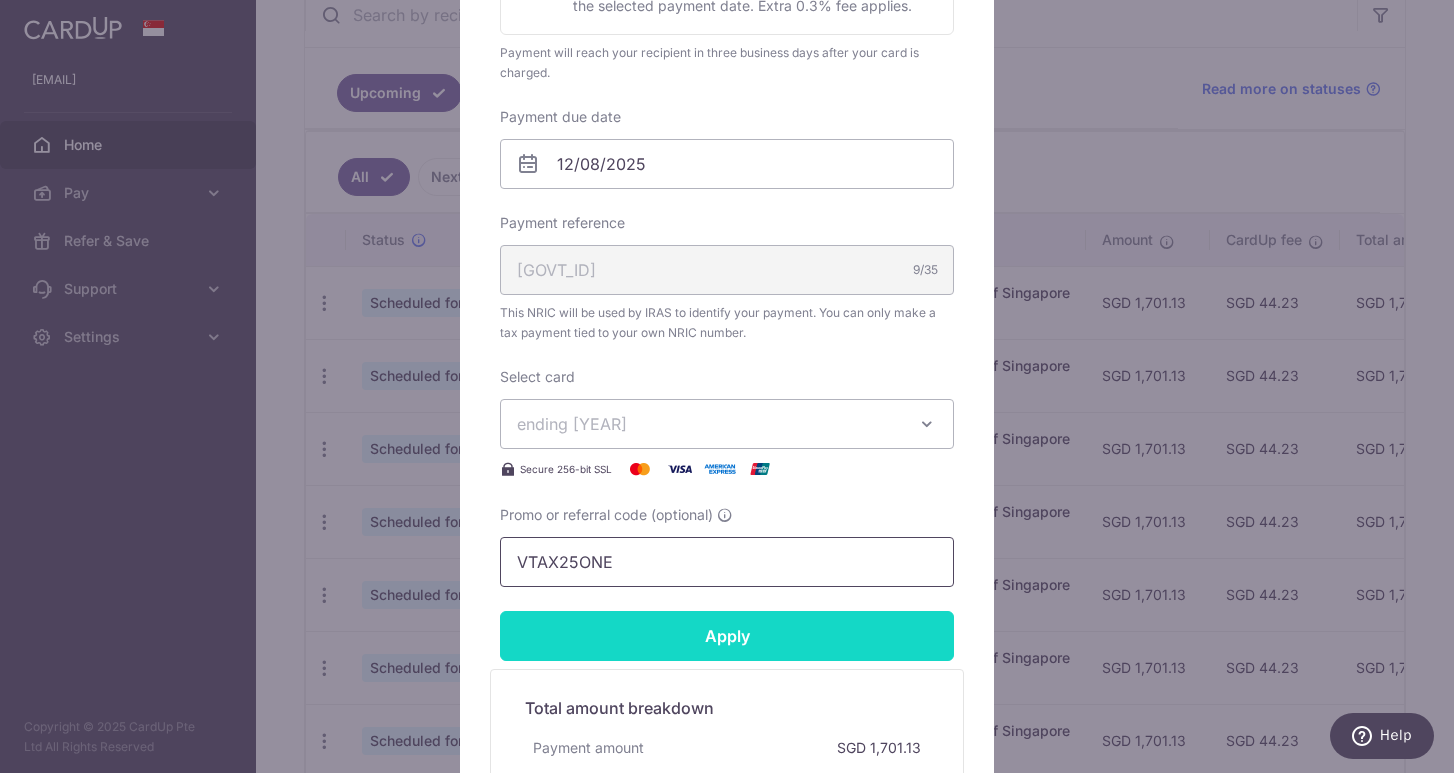 type on "VTAX25ONE" 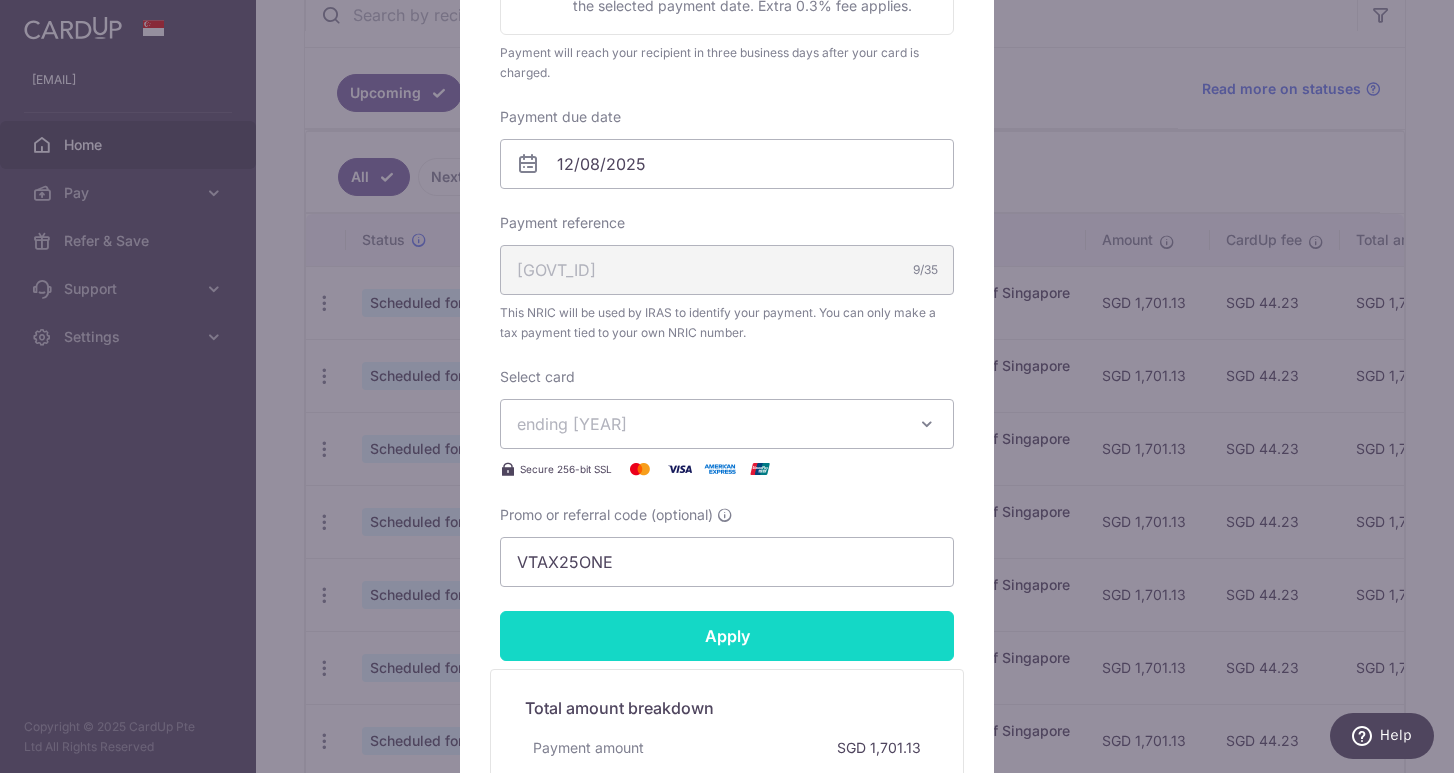 click on "Apply" at bounding box center (727, 636) 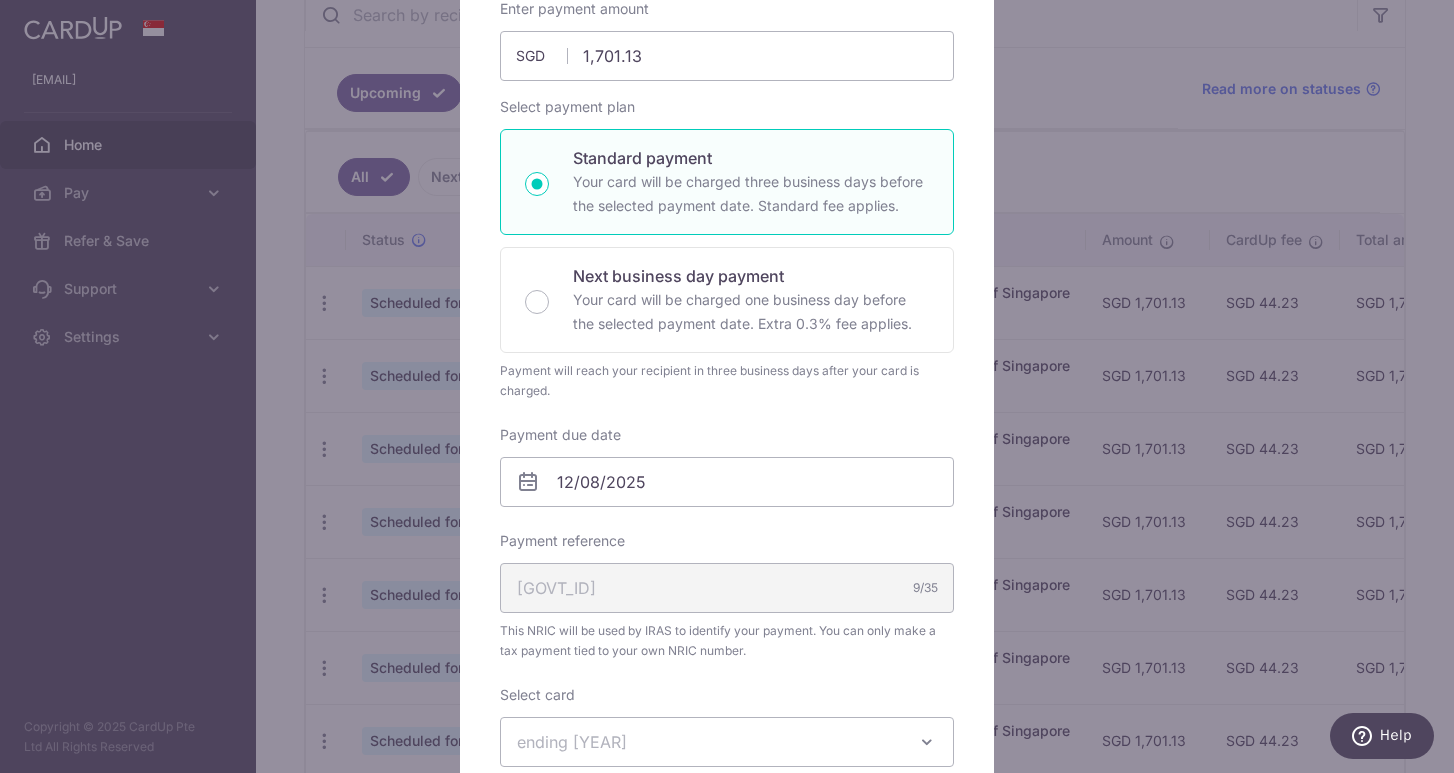 scroll, scrollTop: 103, scrollLeft: 0, axis: vertical 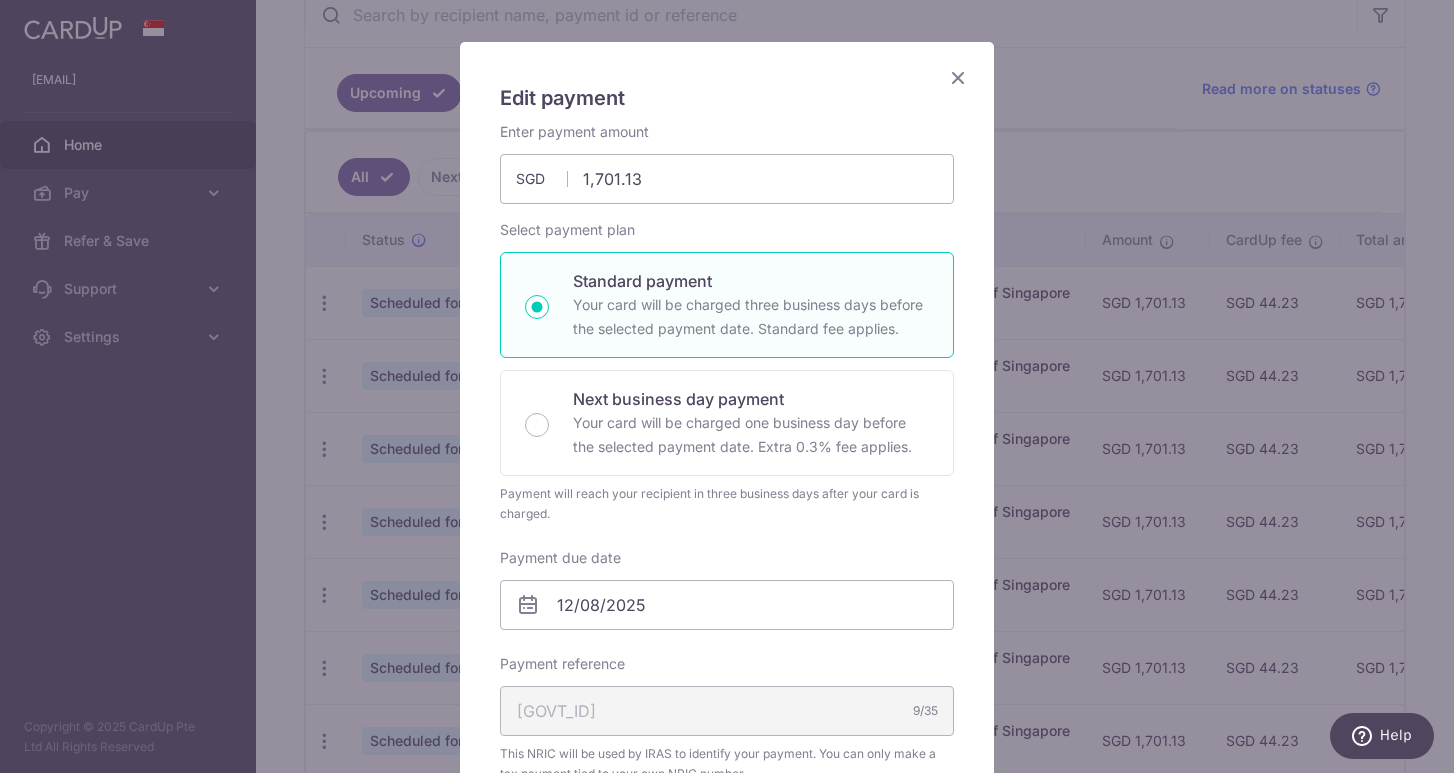 click at bounding box center [958, 77] 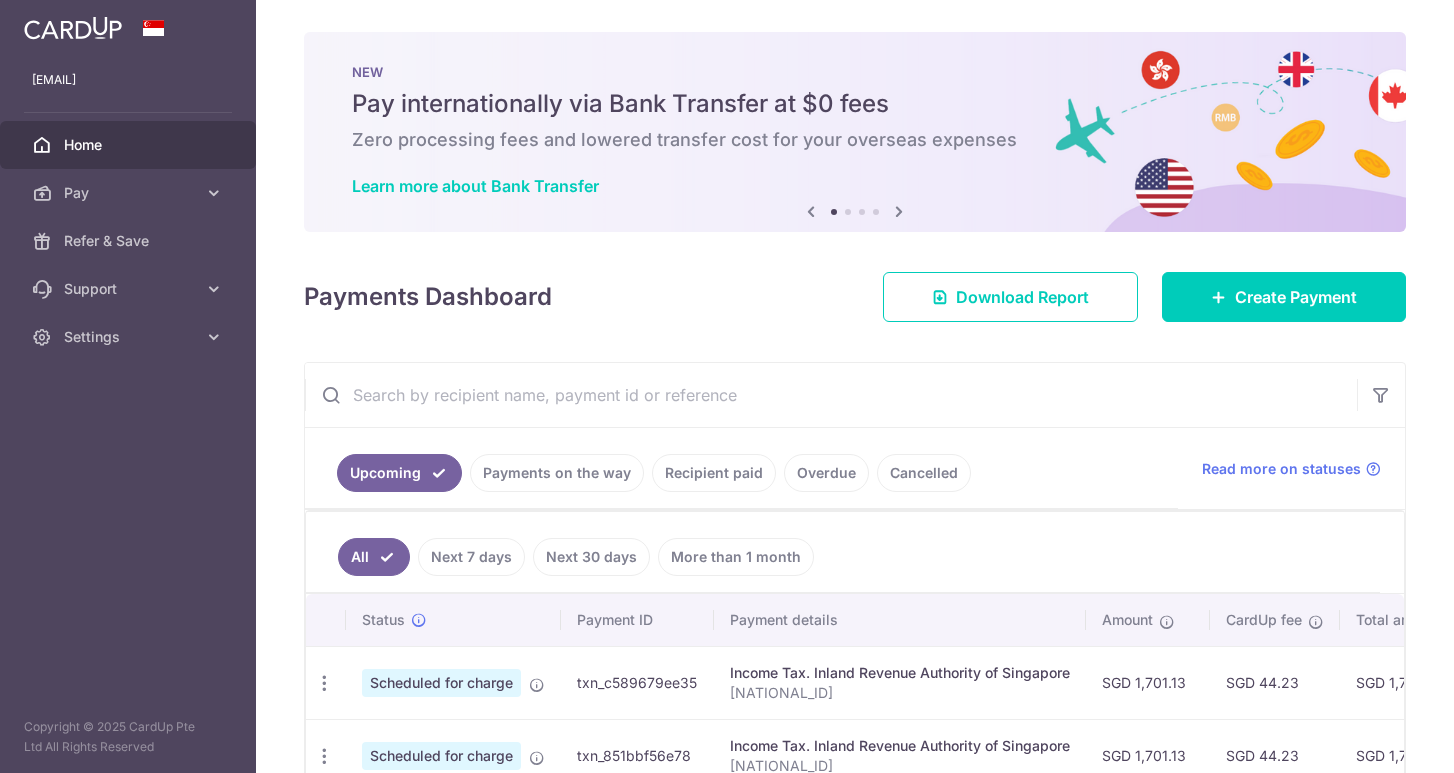 scroll, scrollTop: 0, scrollLeft: 0, axis: both 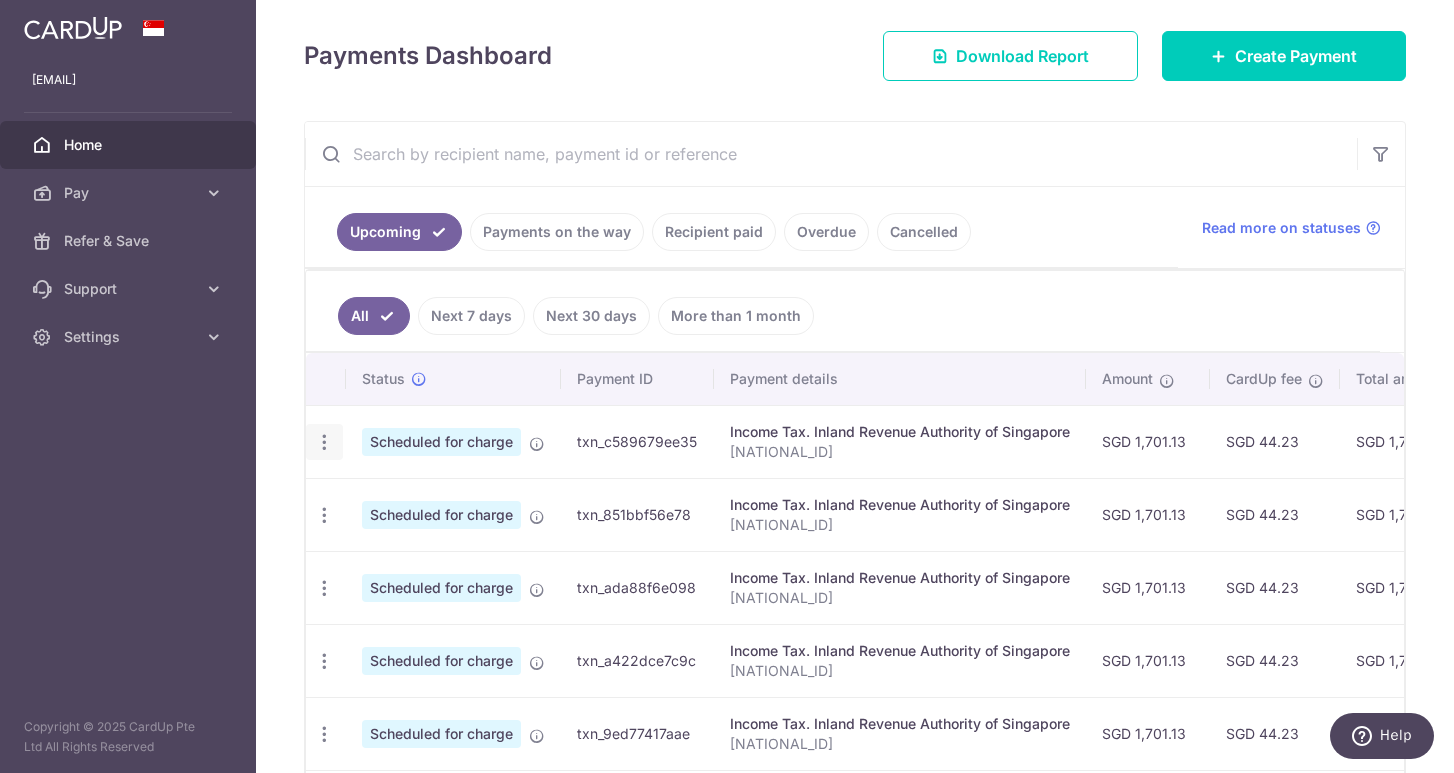 click at bounding box center (324, 442) 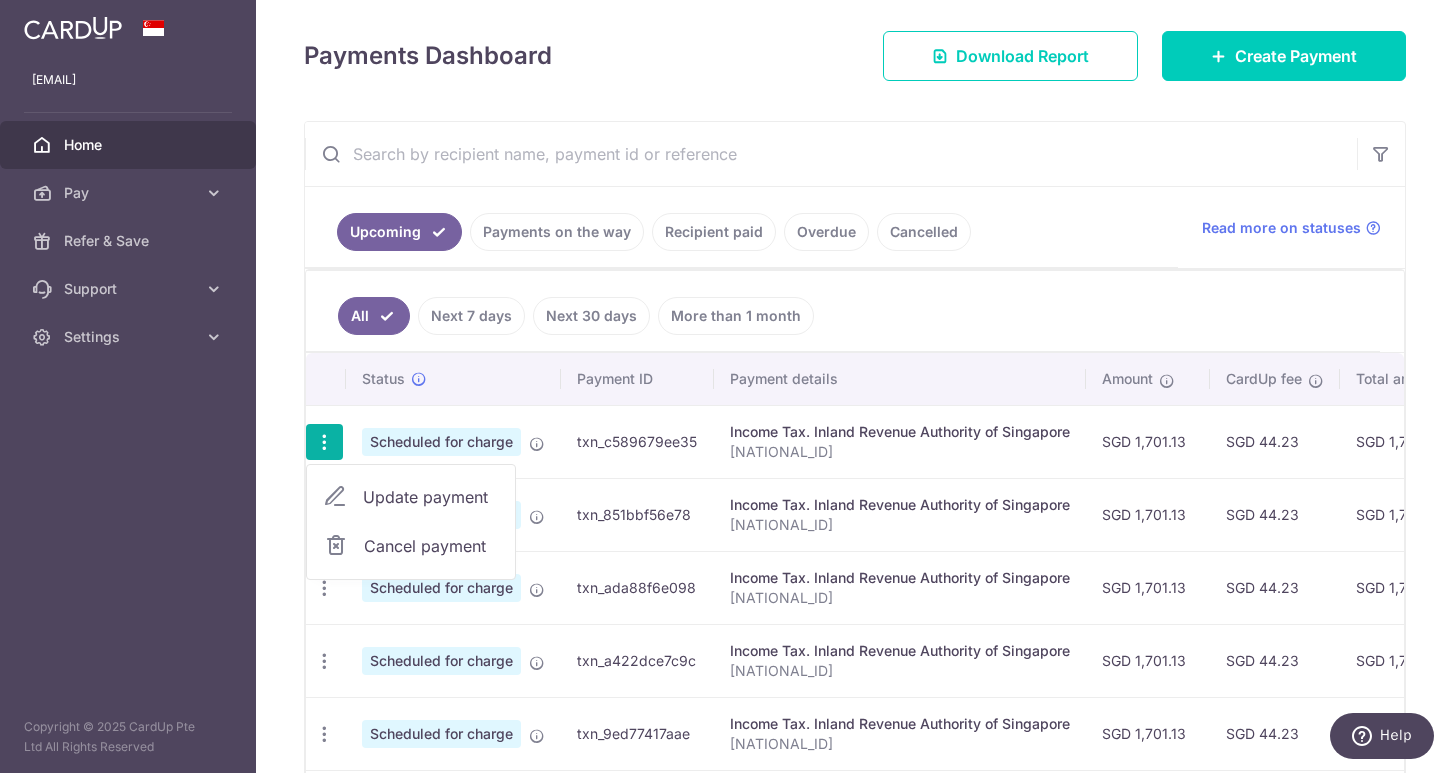 click on "Update payment" at bounding box center [431, 497] 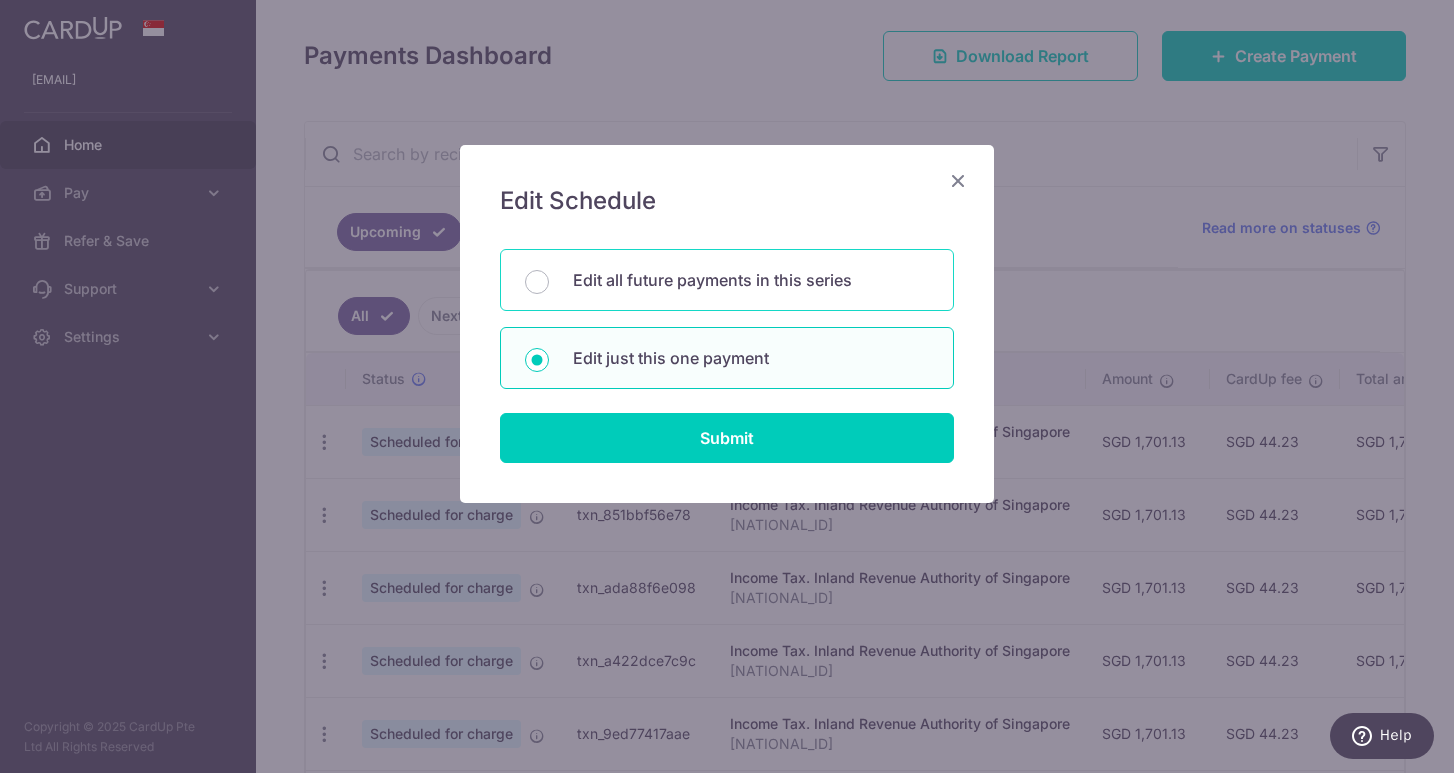 click on "Edit all future payments in this series" at bounding box center [751, 280] 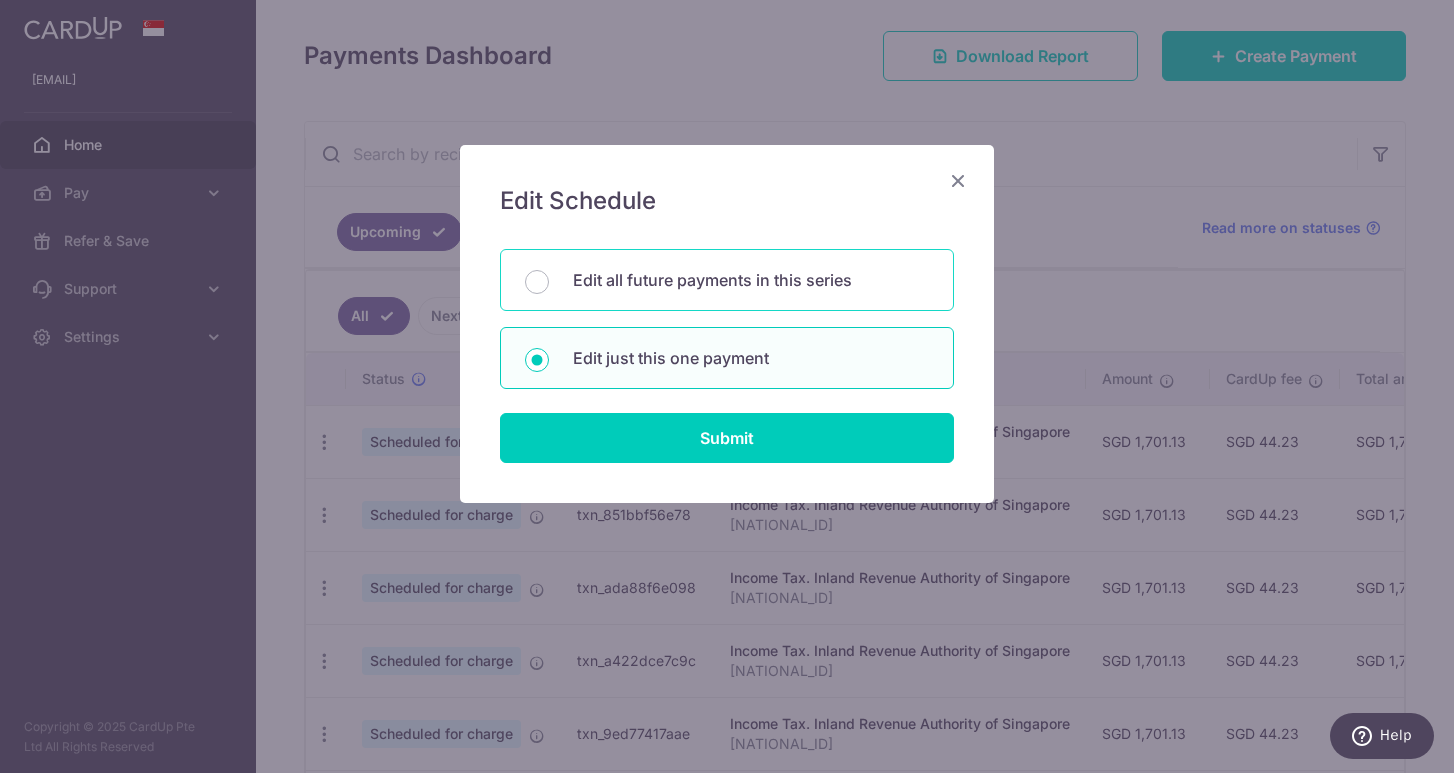 click on "Edit all future payments in this series" at bounding box center (537, 282) 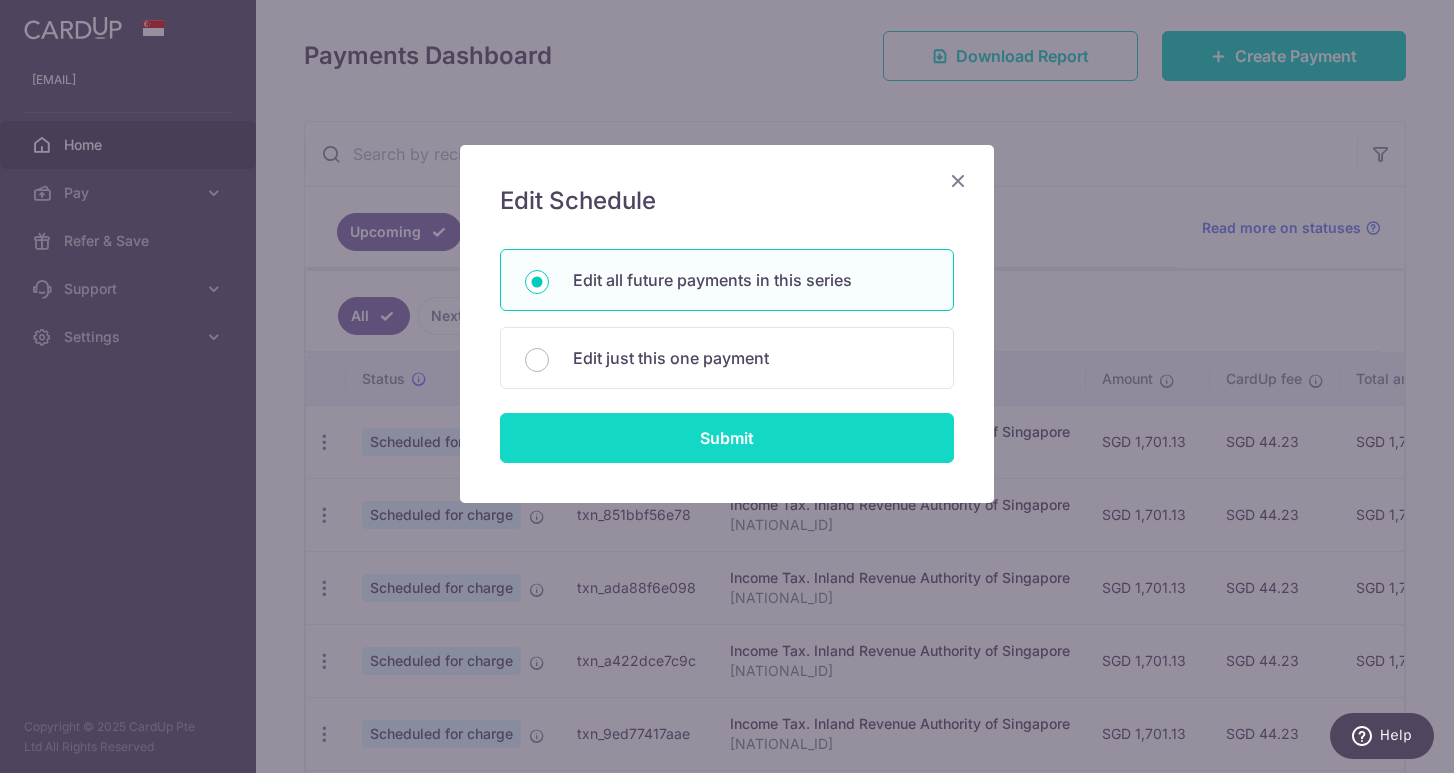 click on "Submit" at bounding box center (727, 438) 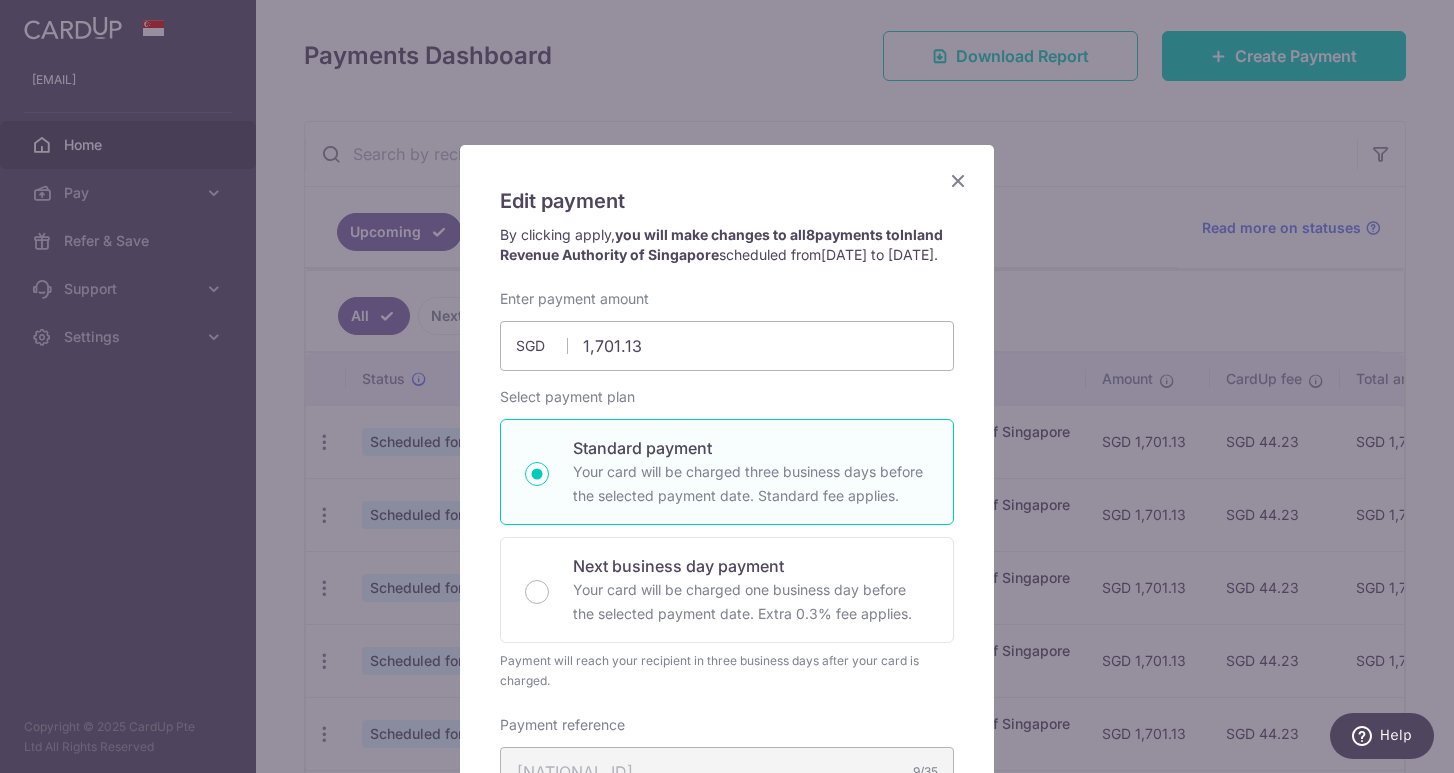 scroll, scrollTop: 0, scrollLeft: 0, axis: both 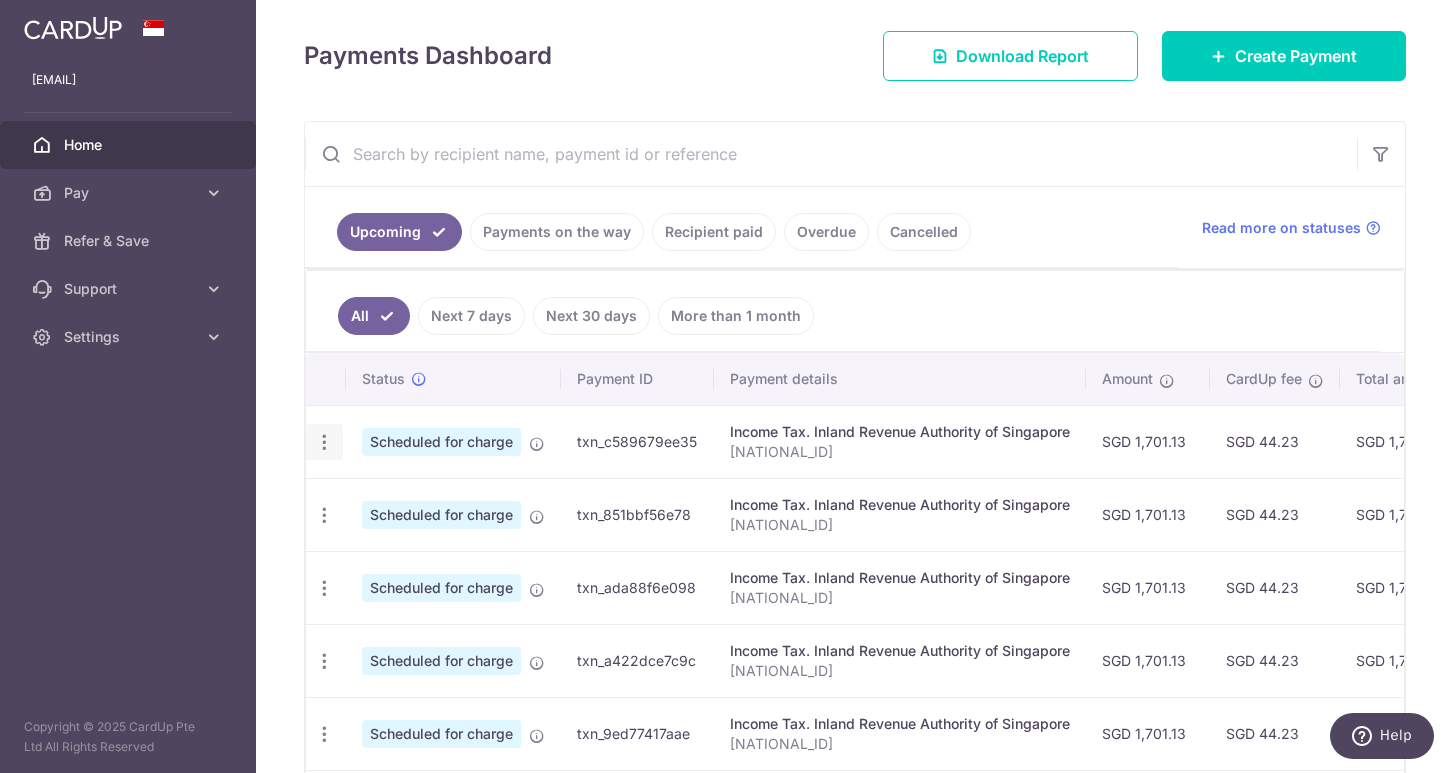 click at bounding box center [324, 442] 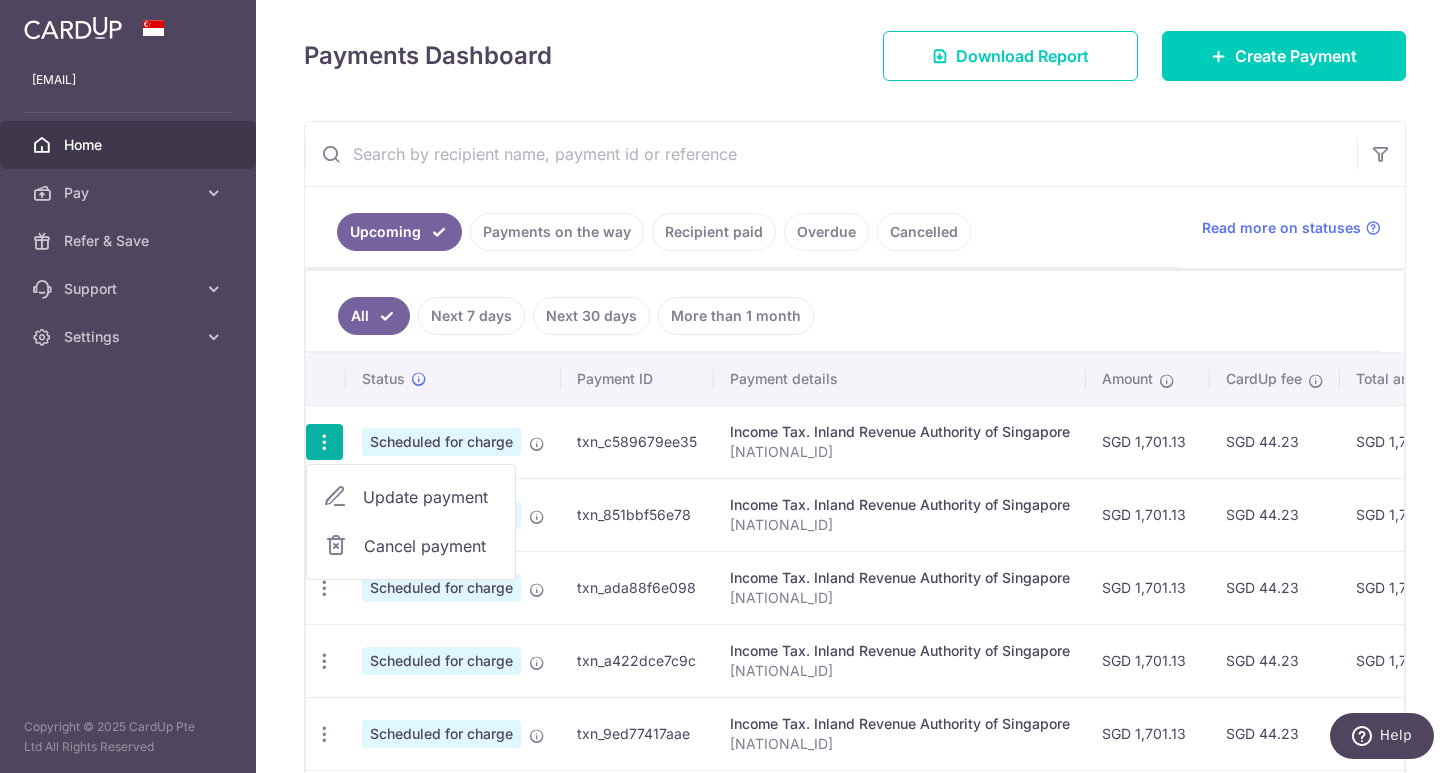 click on "Update payment" at bounding box center [431, 497] 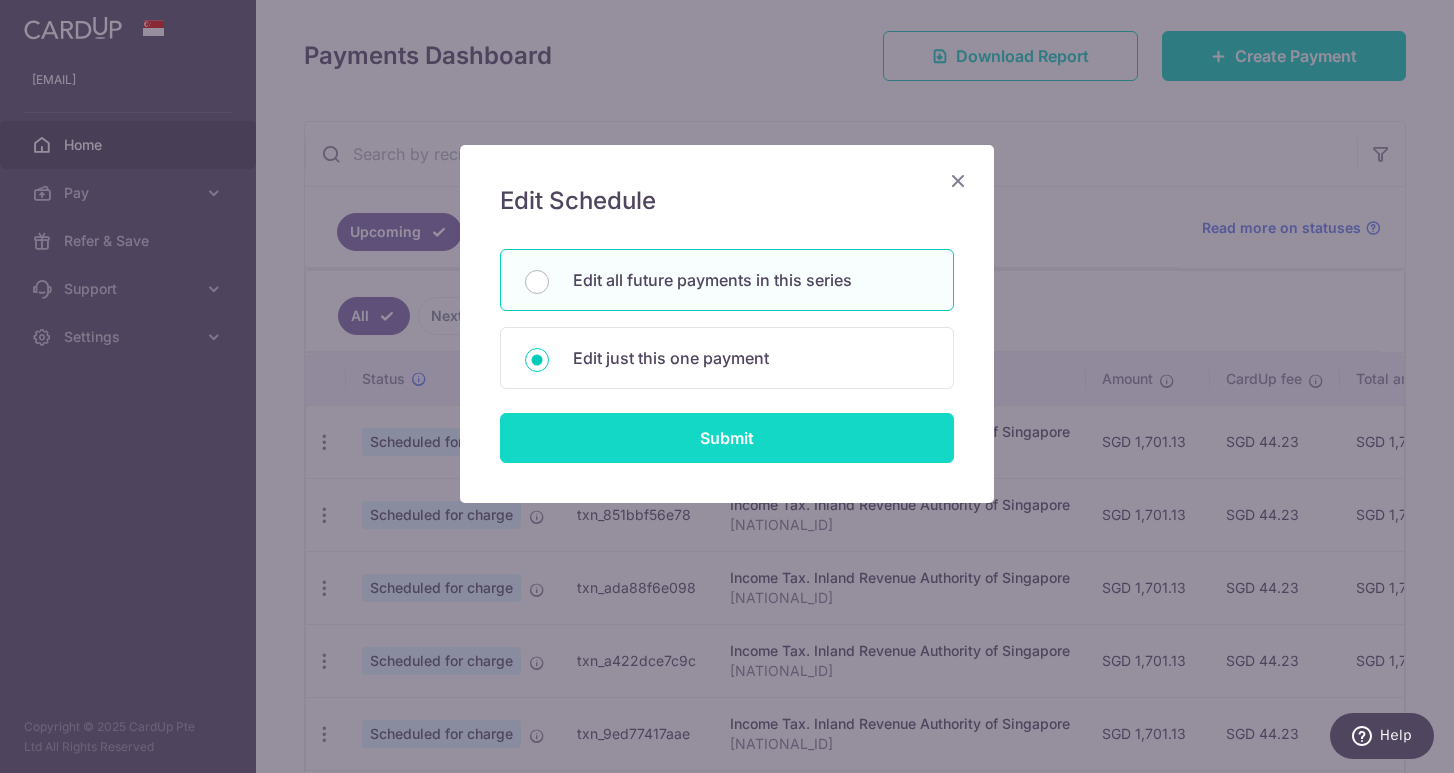 click on "Submit" at bounding box center [727, 438] 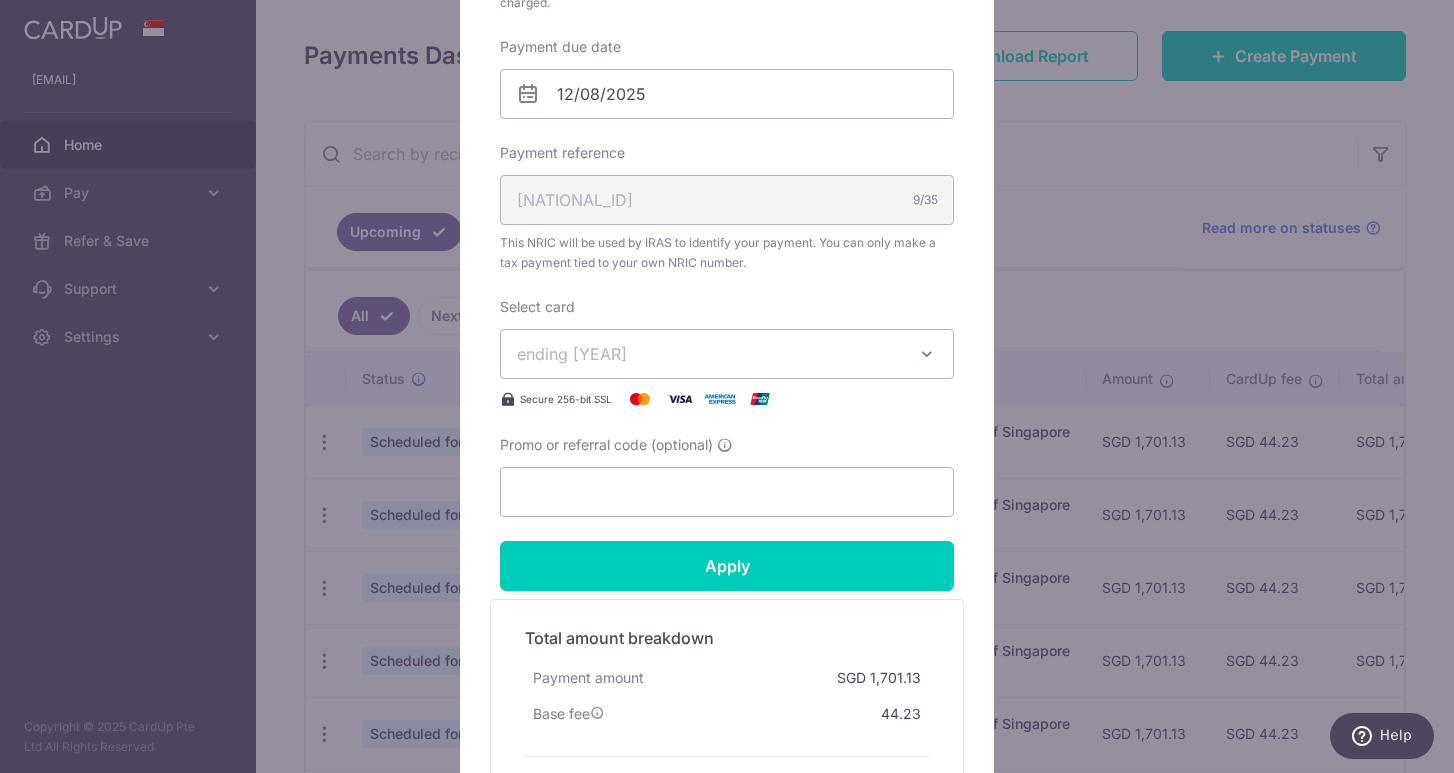scroll, scrollTop: 621, scrollLeft: 0, axis: vertical 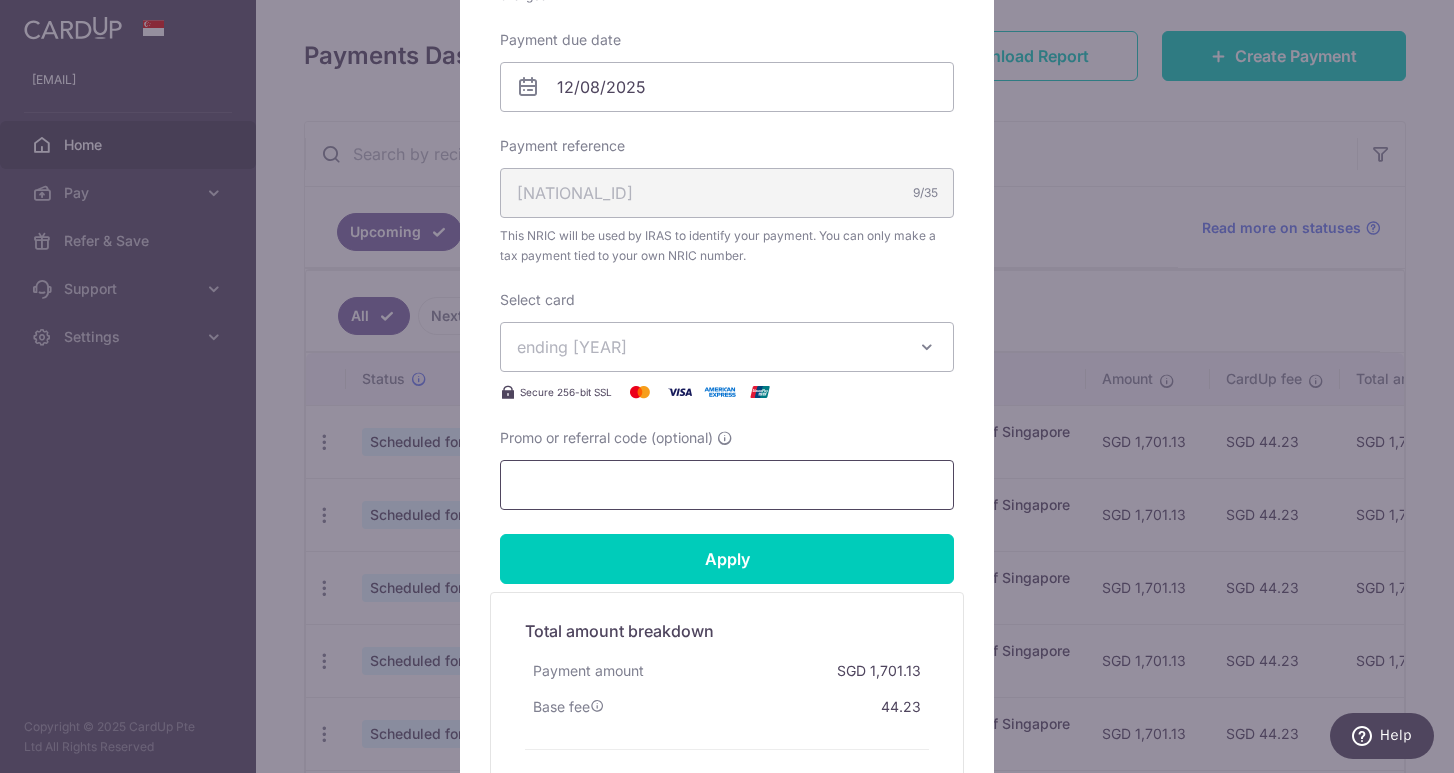 click on "Promo or referral code (optional)" at bounding box center [727, 485] 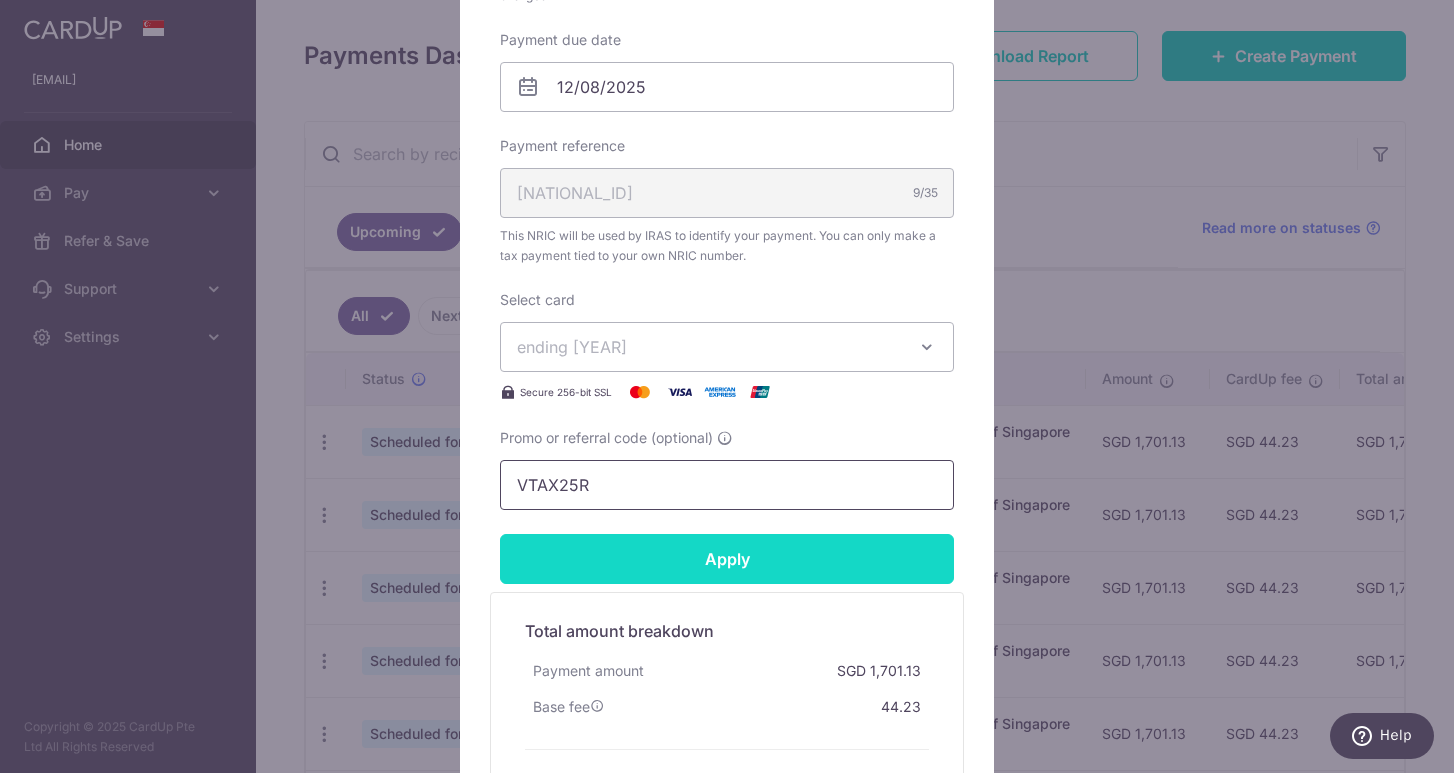 type on "VTAX25R" 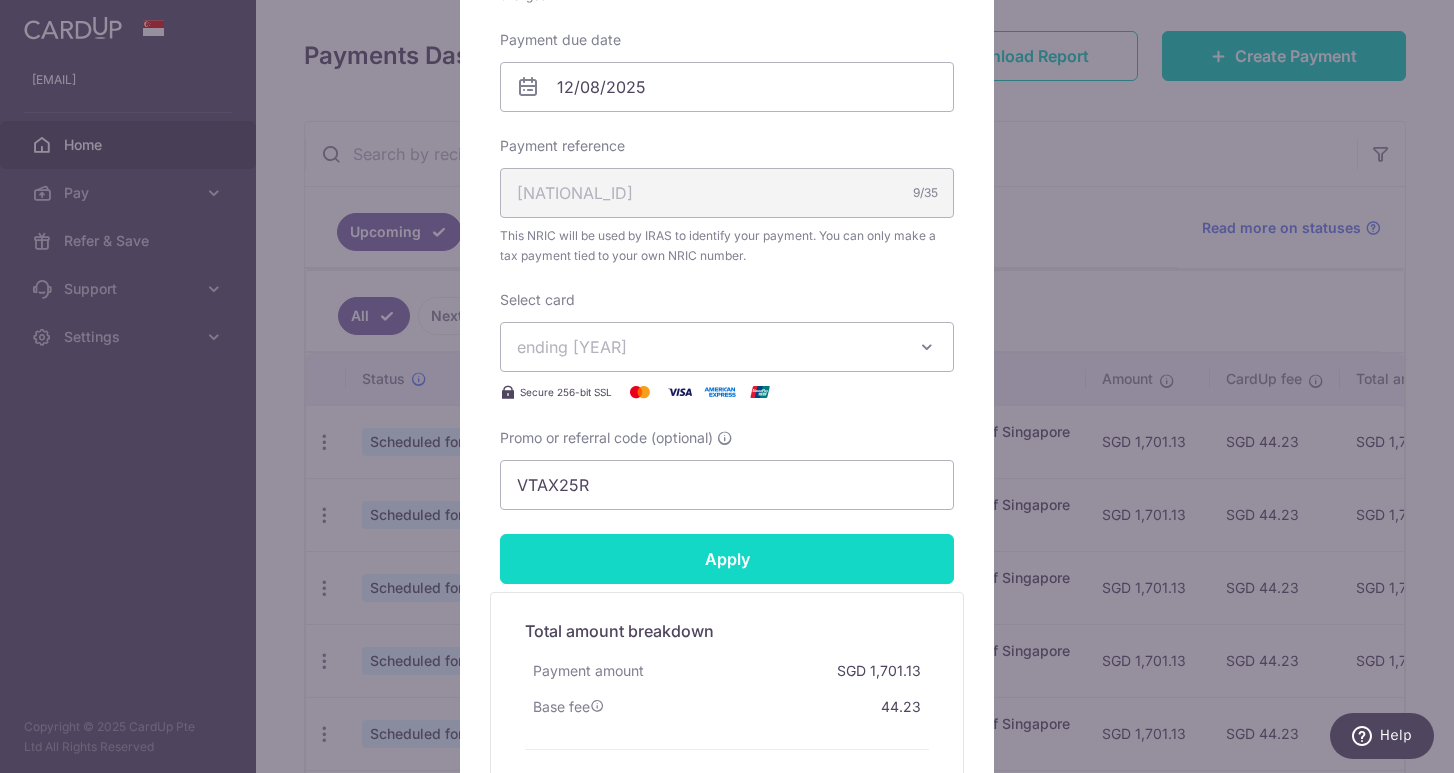 click on "Apply" at bounding box center (727, 559) 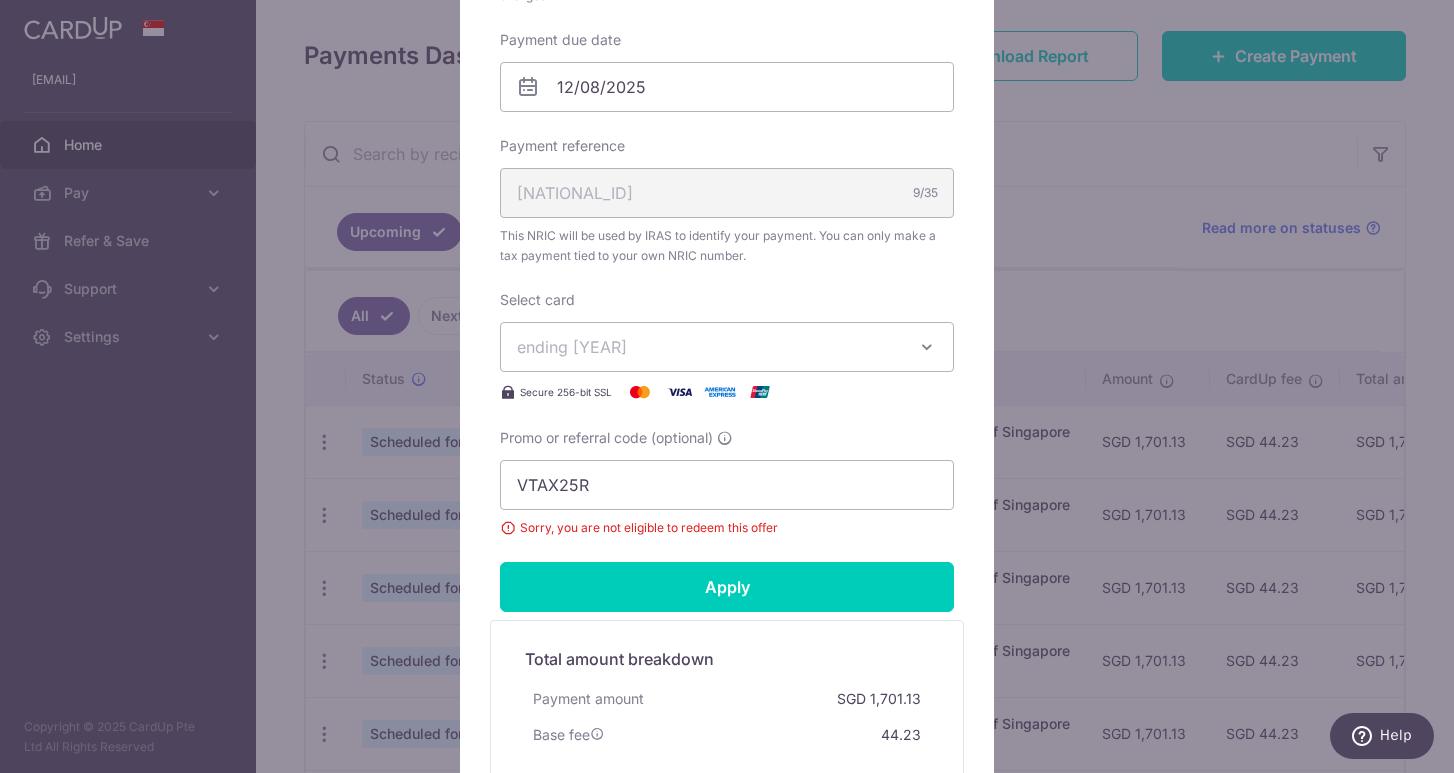 click on "Edit payment
By clicking apply,  you will make changes to all  8  payments to  Inland Revenue Authority of Singapore  scheduled from
12/08/2025 to 12/03/2026 .
By clicking below, you confirm you are editing this payment to  Inland Revenue Authority of Singapore  on
12/08/2025 .
1701.13" at bounding box center (727, 386) 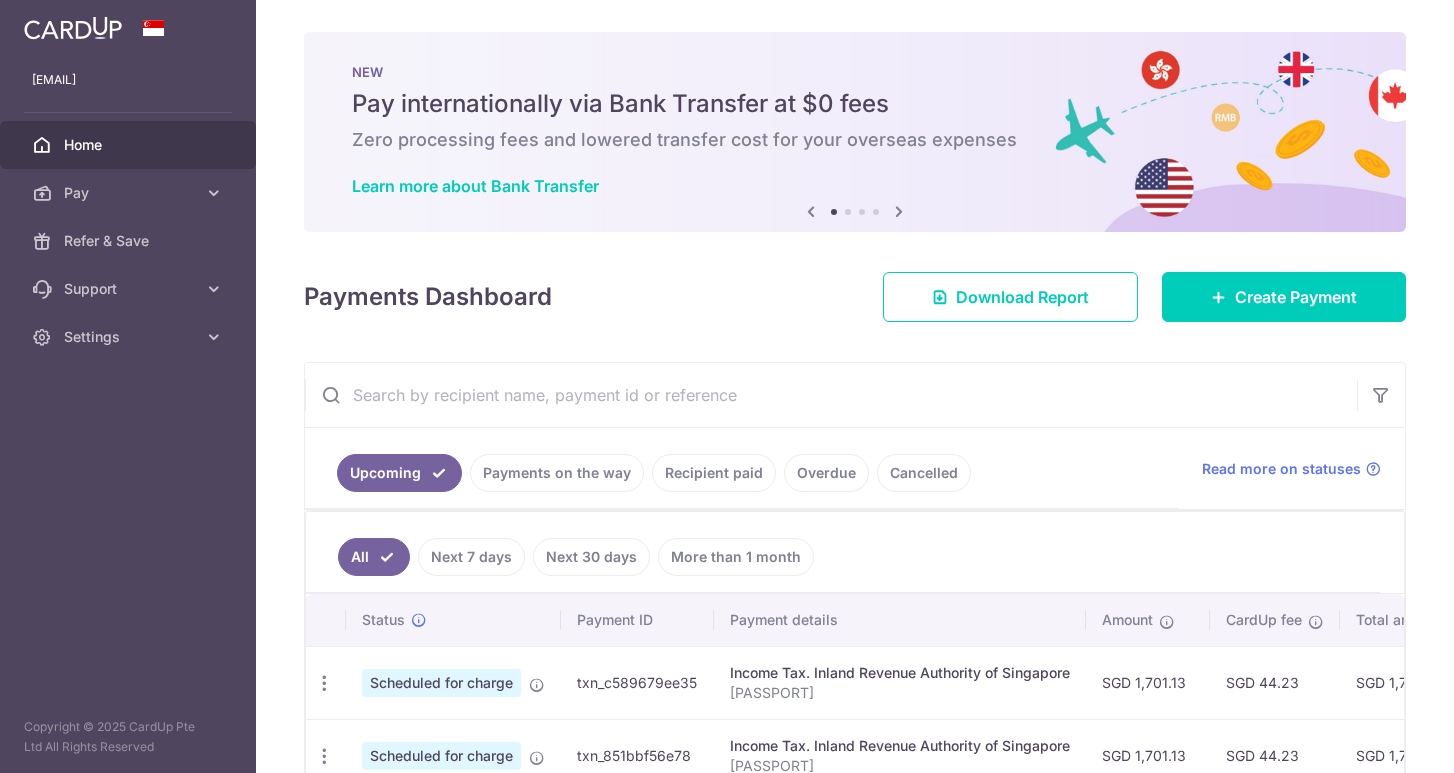 scroll, scrollTop: 0, scrollLeft: 0, axis: both 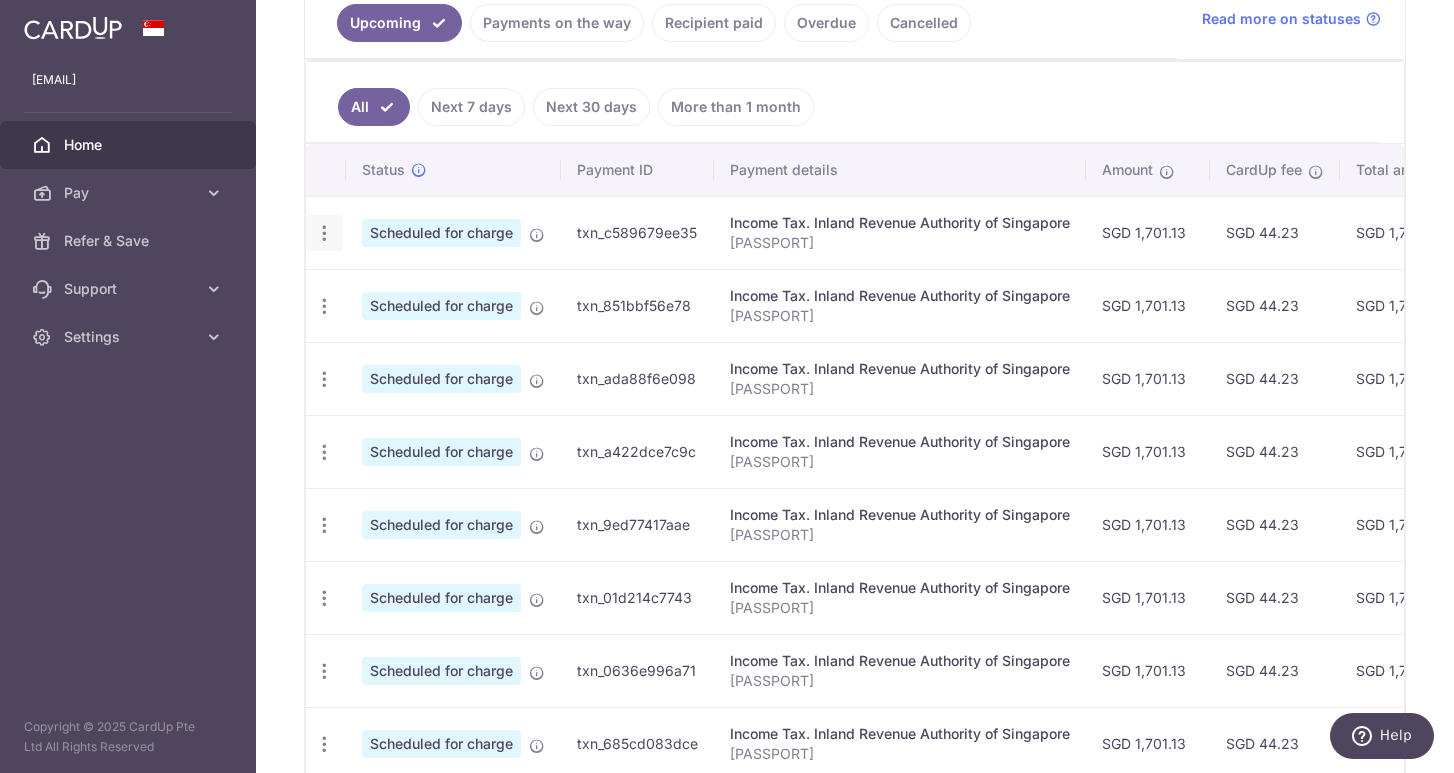 click at bounding box center (324, 233) 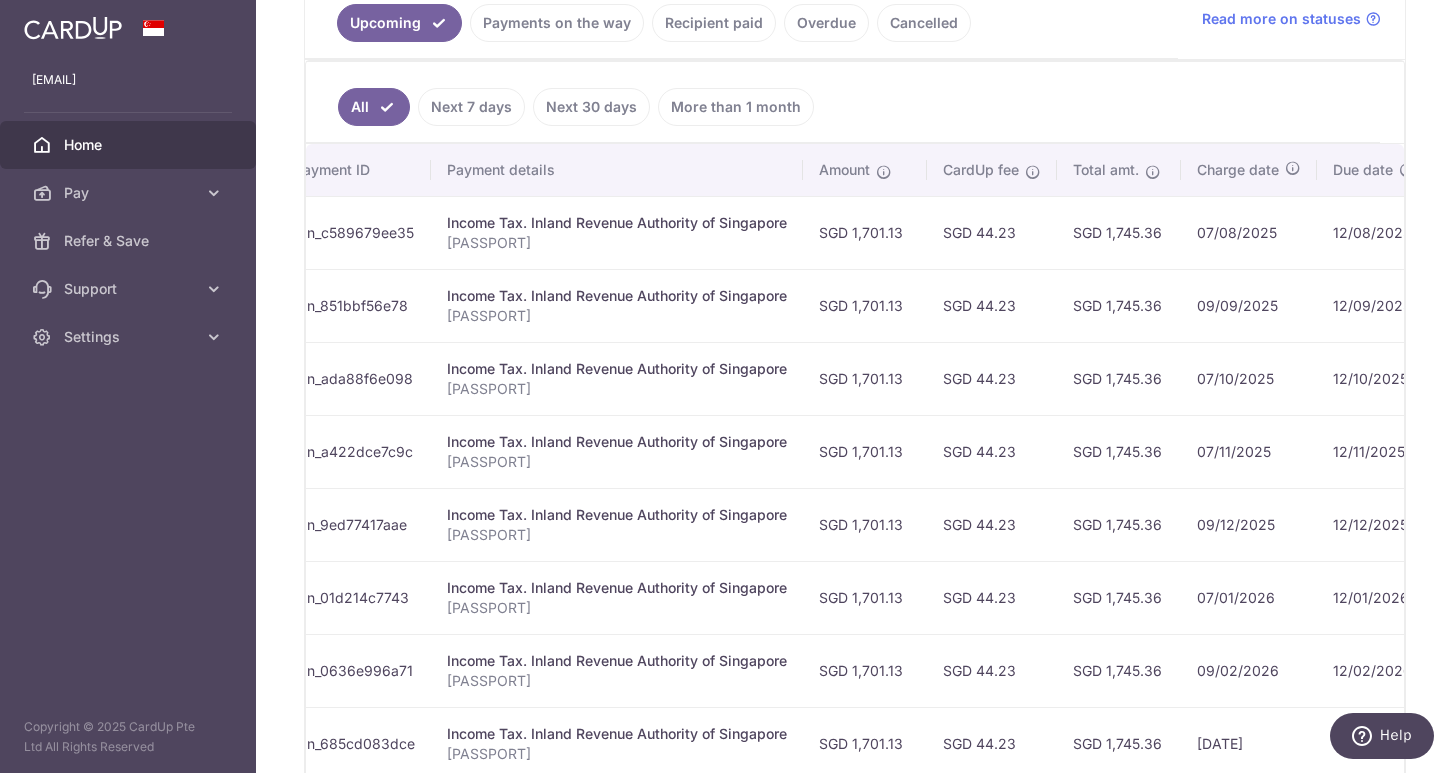 scroll, scrollTop: 0, scrollLeft: 287, axis: horizontal 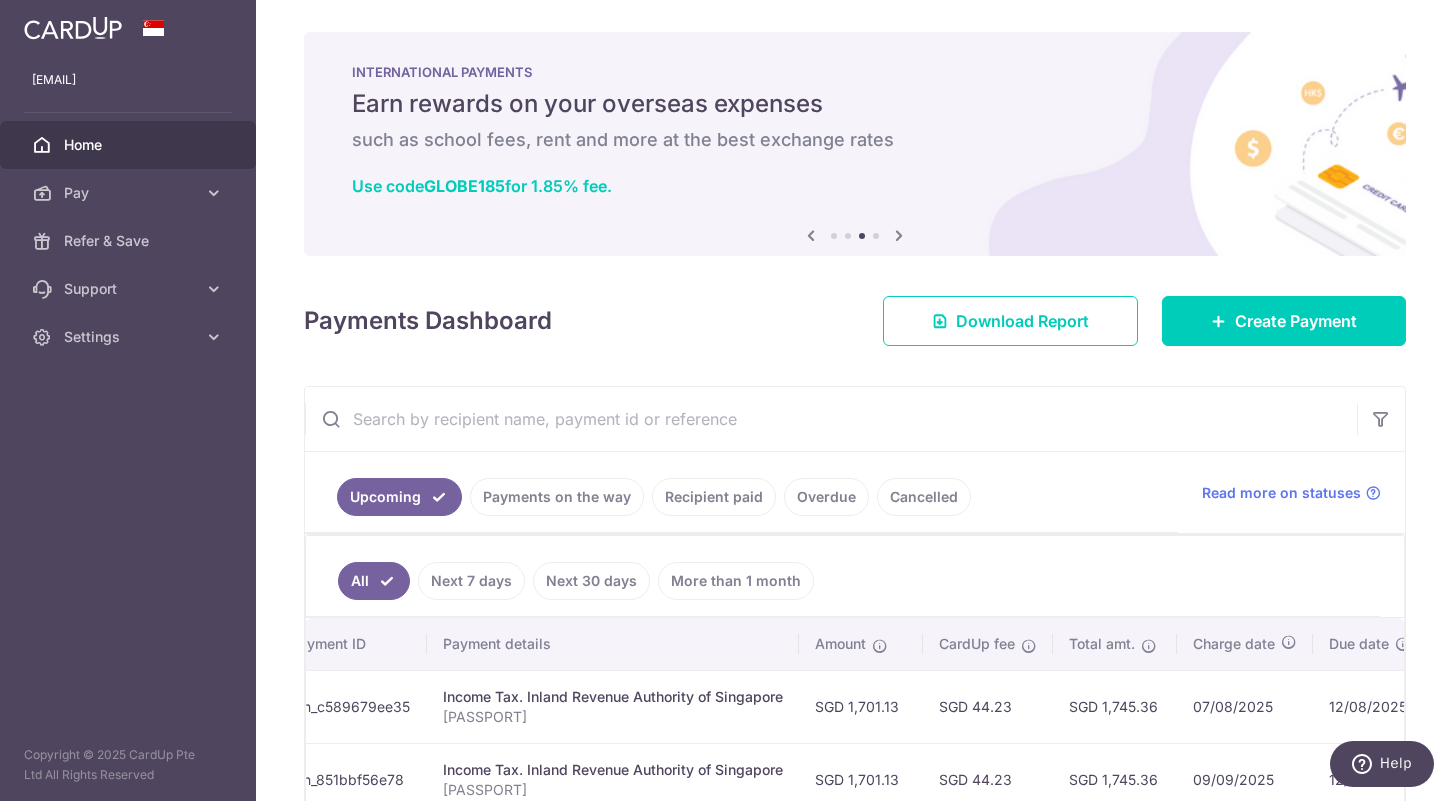 type 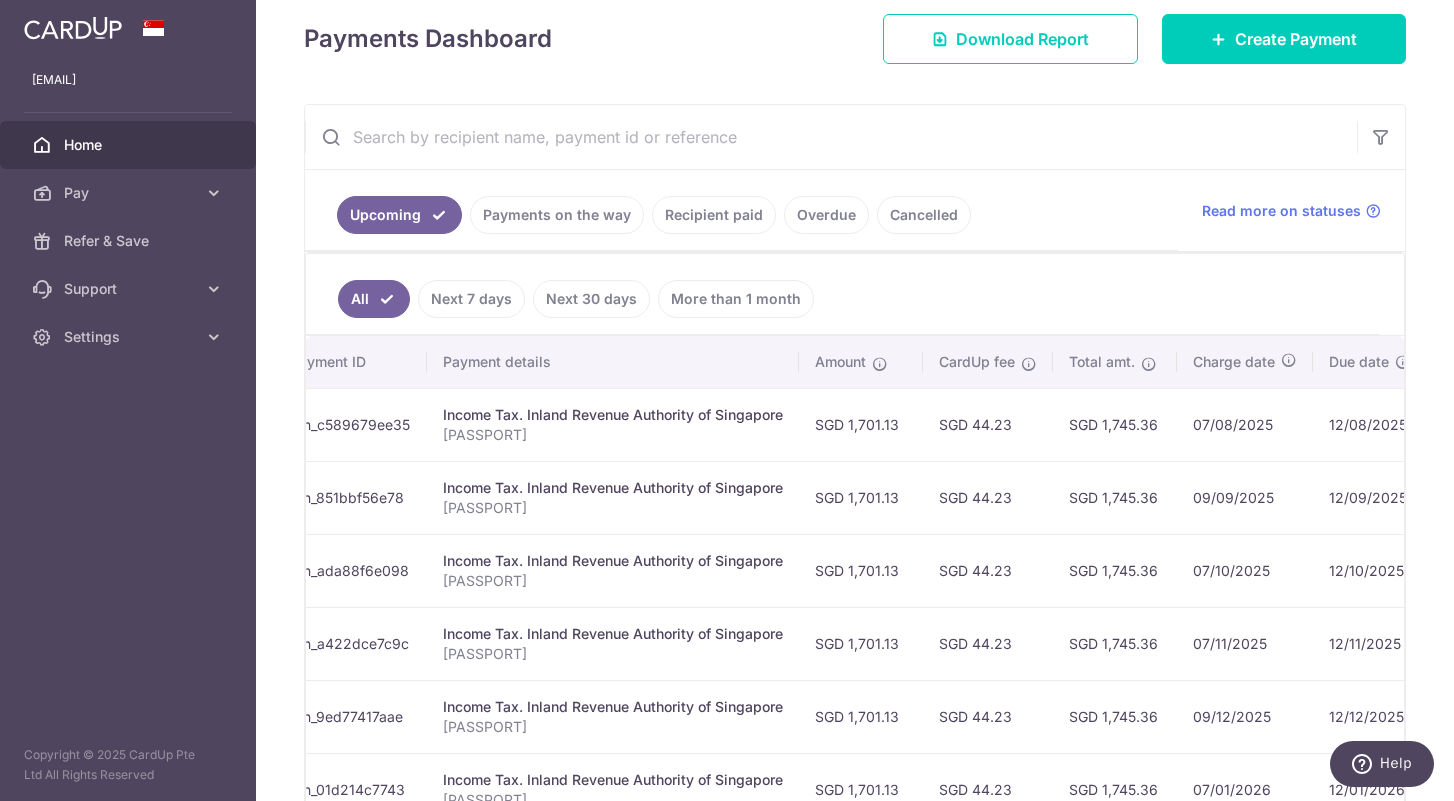 scroll, scrollTop: 287, scrollLeft: 0, axis: vertical 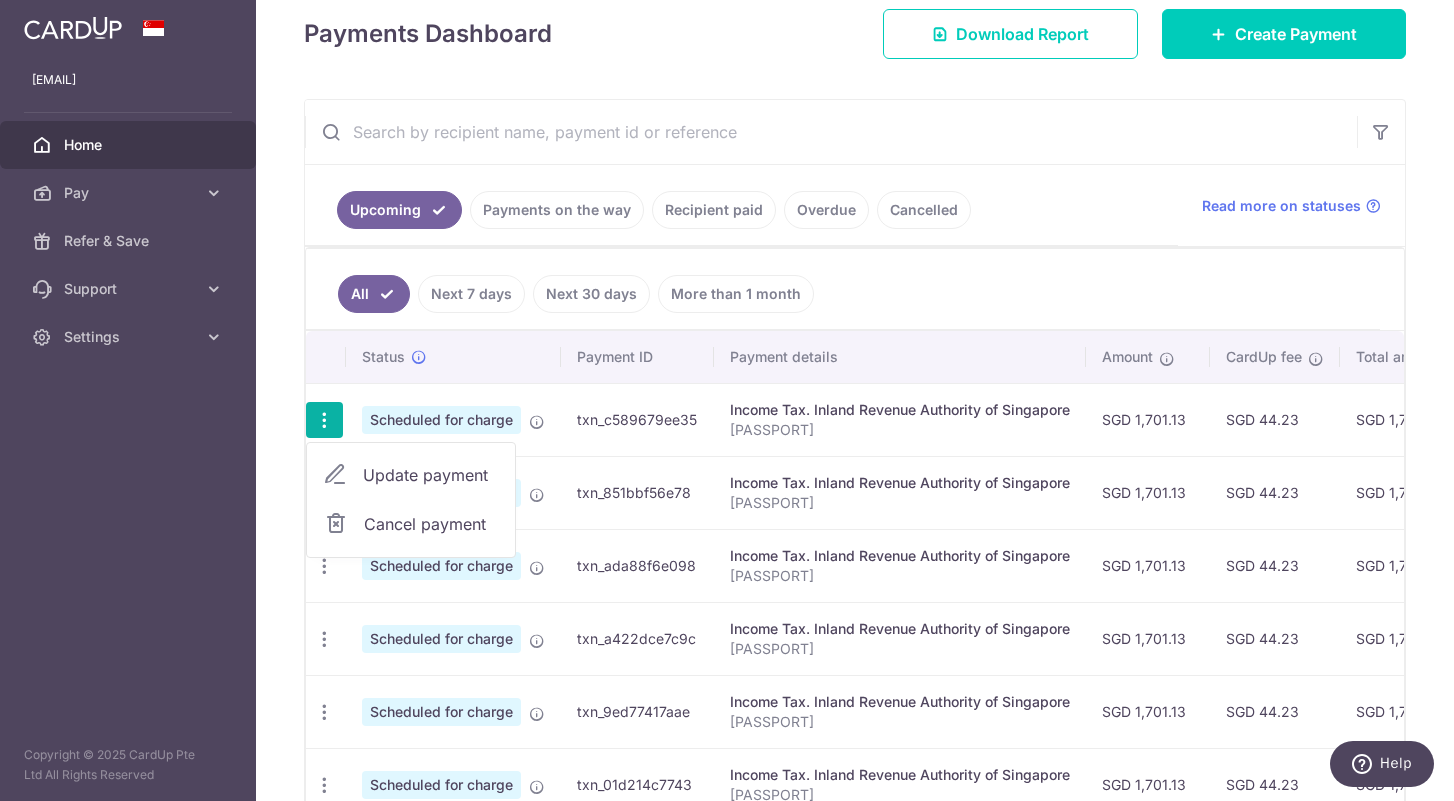 click on "All
Next 7 days
Next 30 days
More than 1 month" at bounding box center [843, 289] 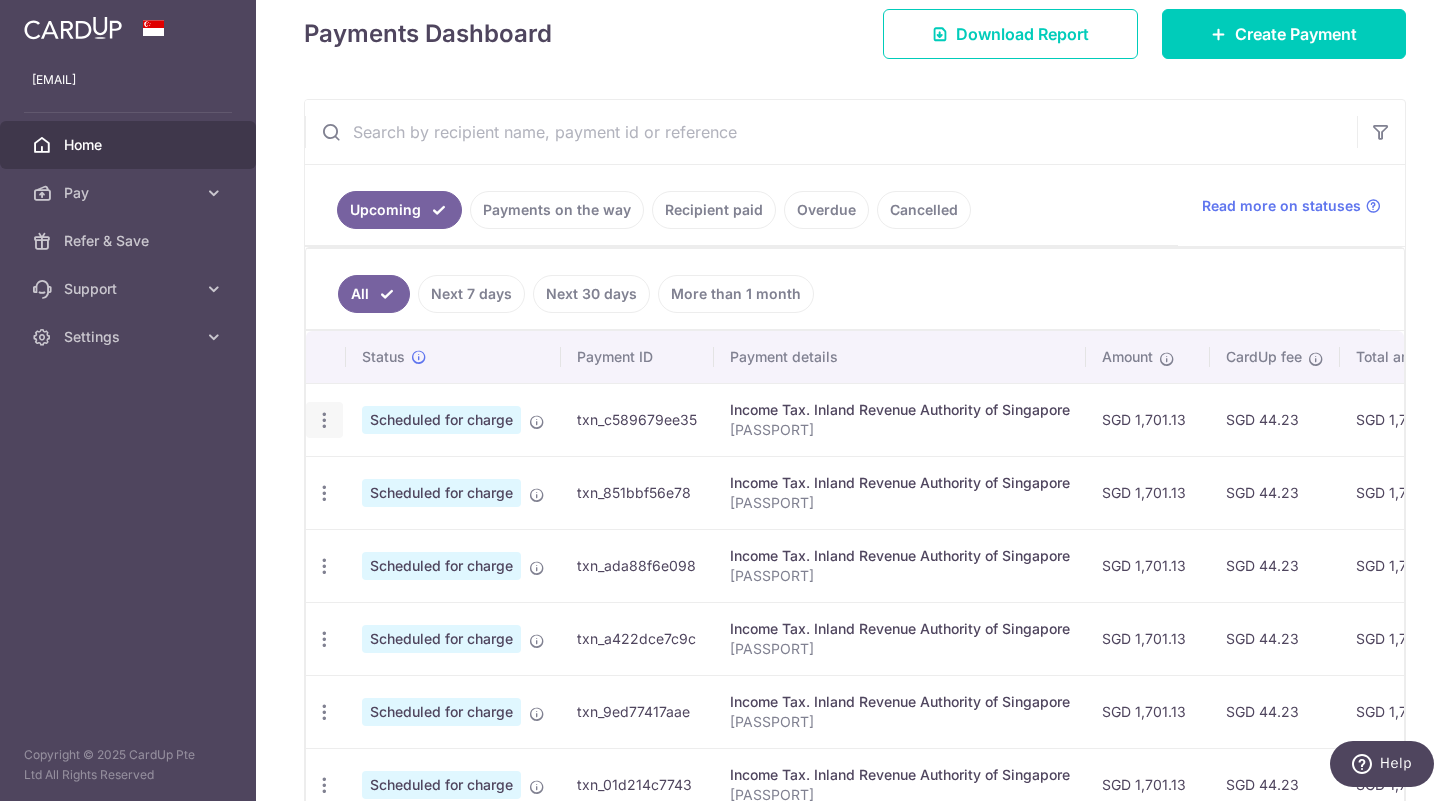 click at bounding box center (324, 420) 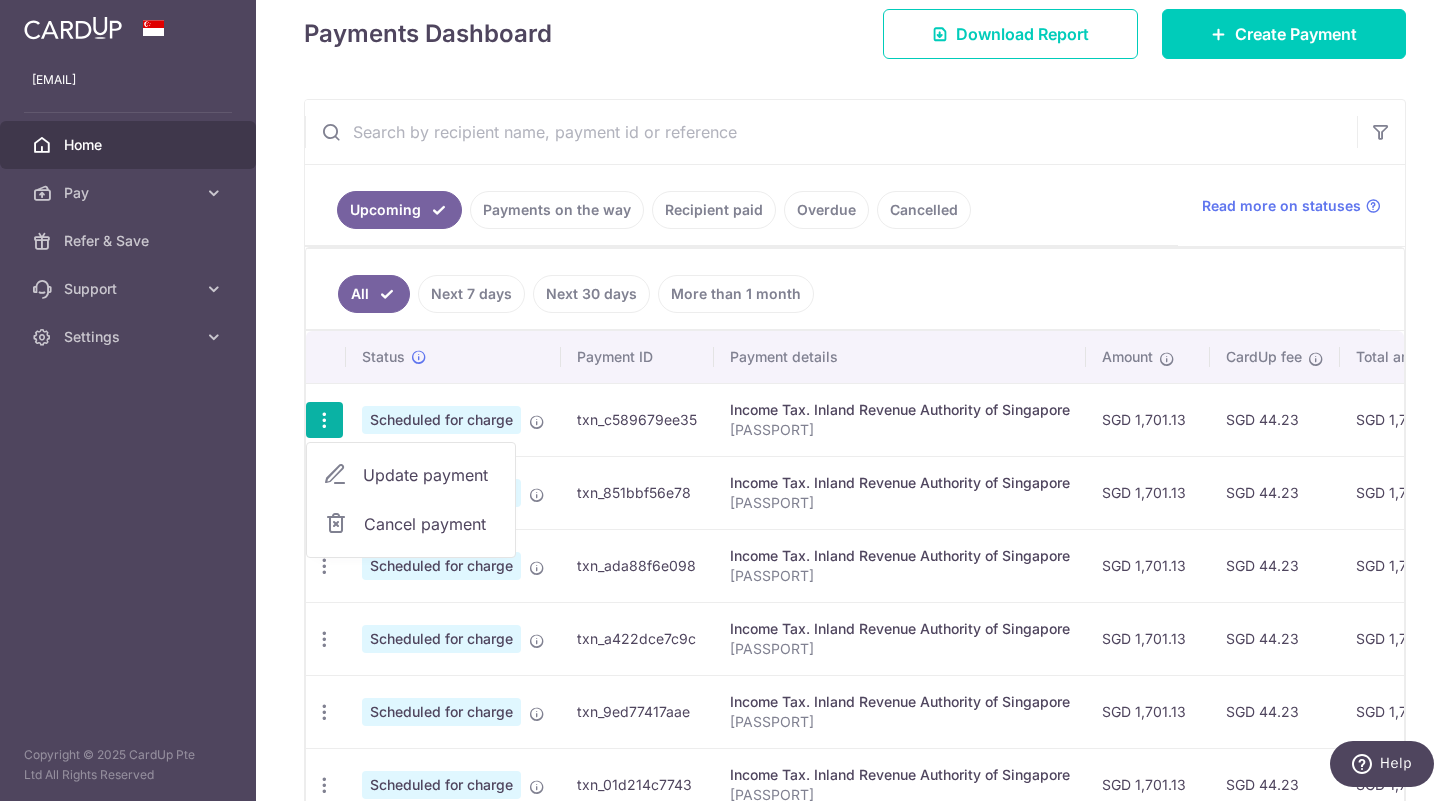 click on "Cancel payment" at bounding box center (431, 524) 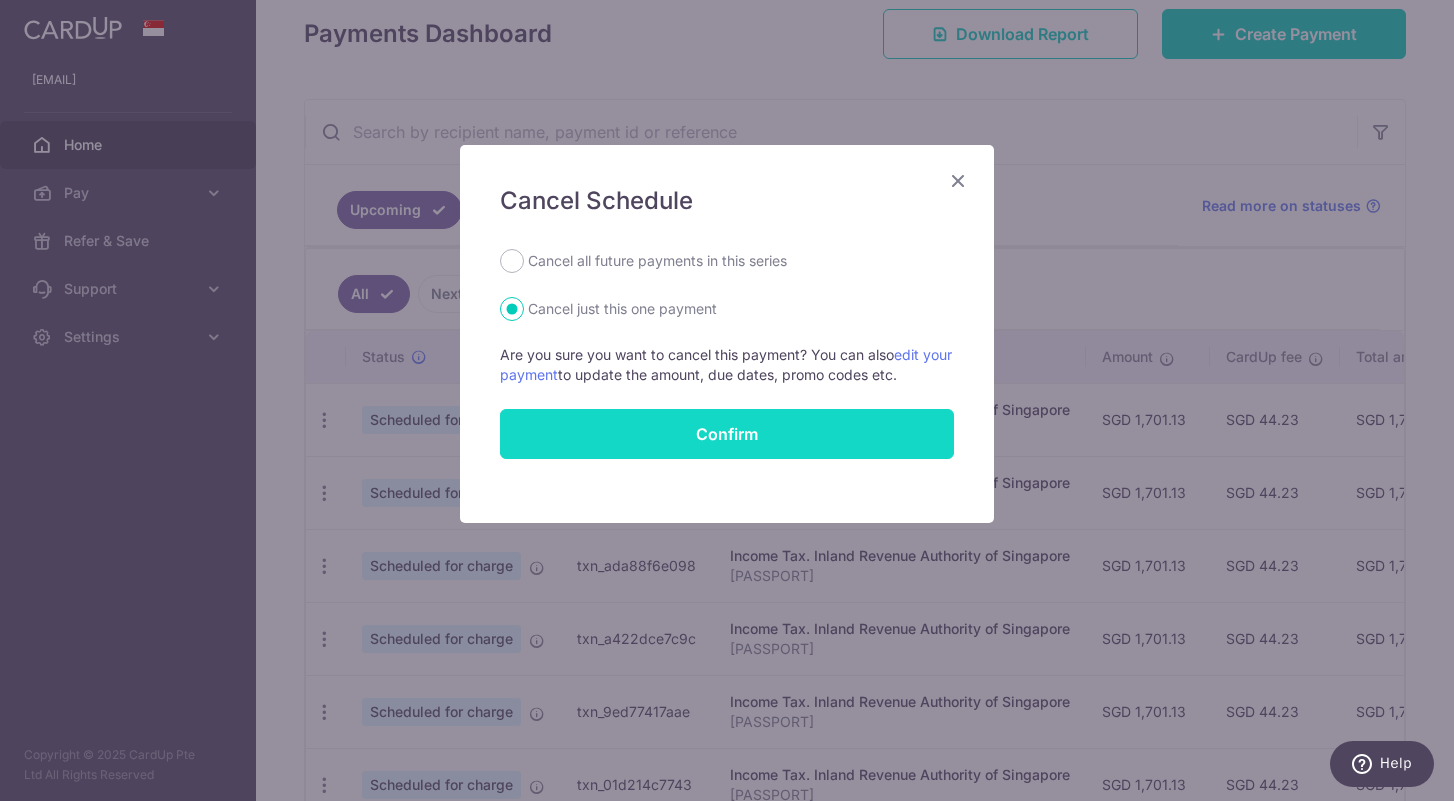 click on "Confirm" at bounding box center [727, 434] 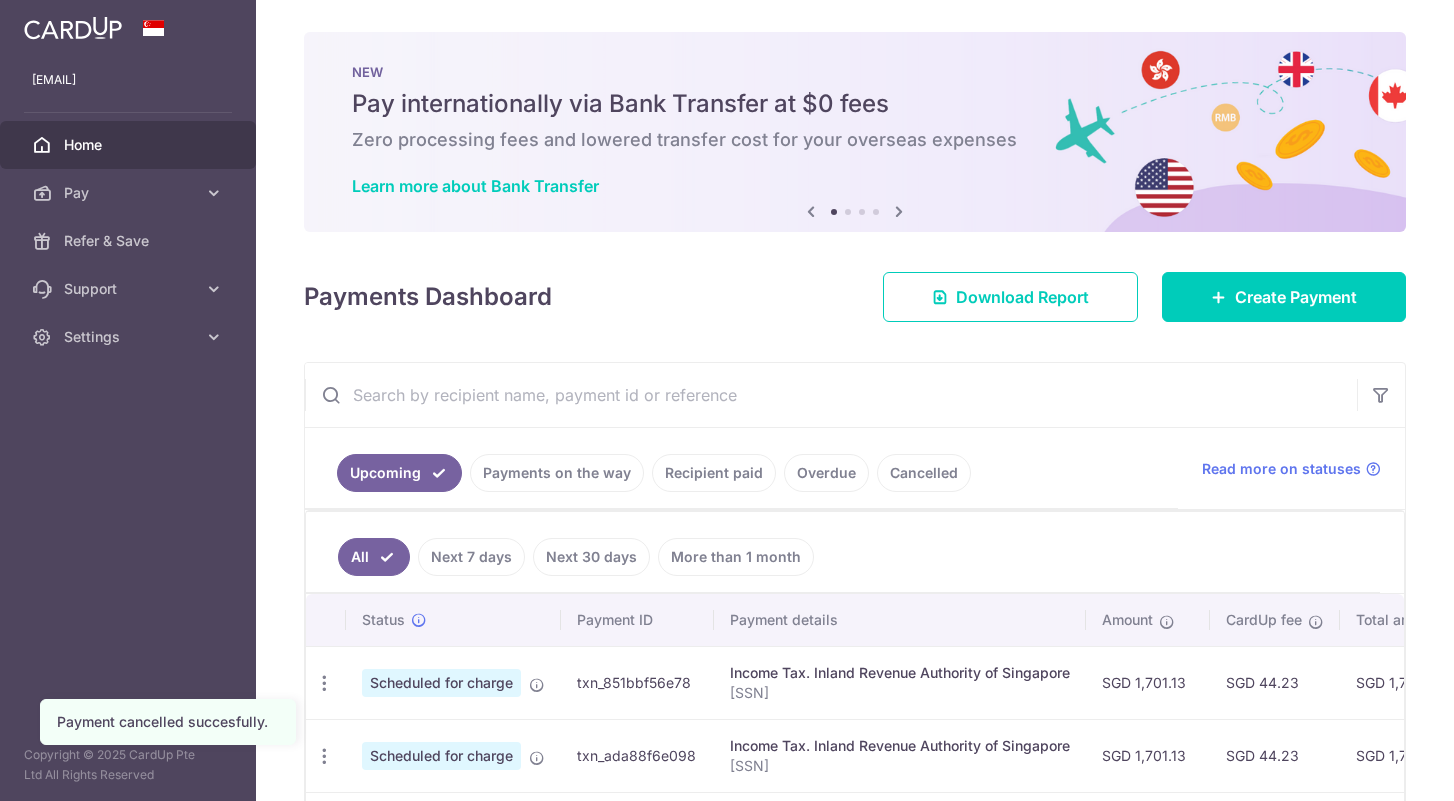 scroll, scrollTop: 0, scrollLeft: 0, axis: both 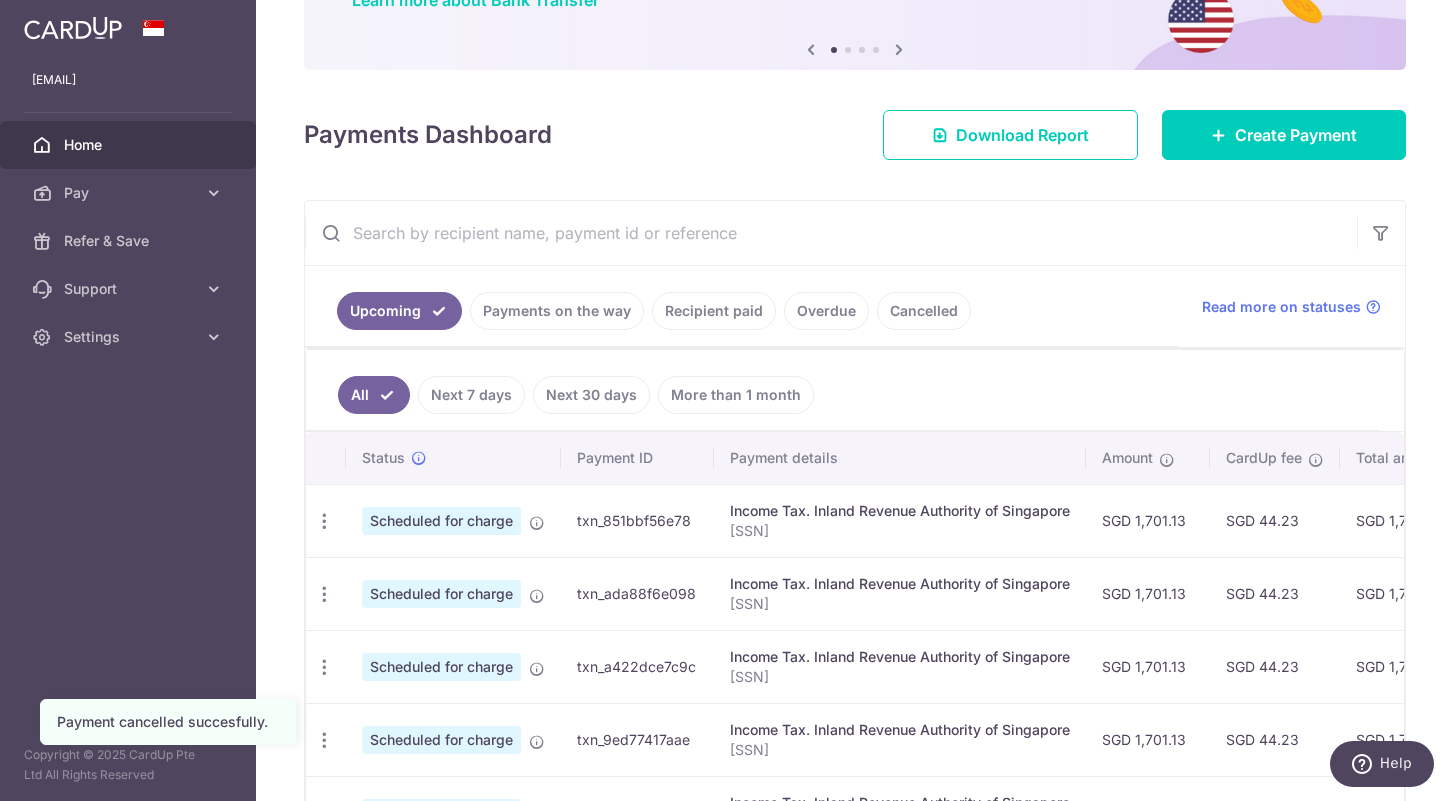 click on "Home" at bounding box center [130, 145] 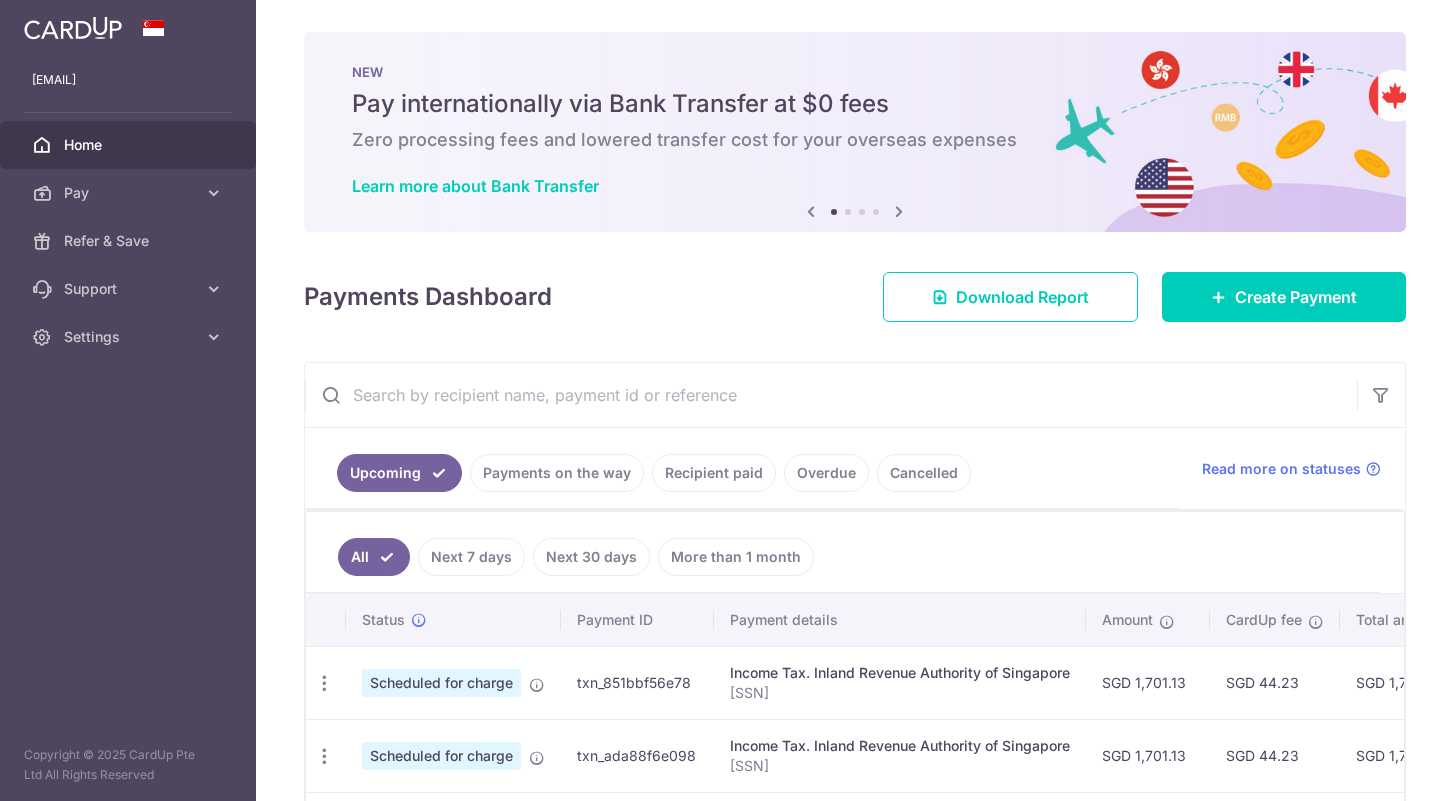 scroll, scrollTop: 0, scrollLeft: 0, axis: both 